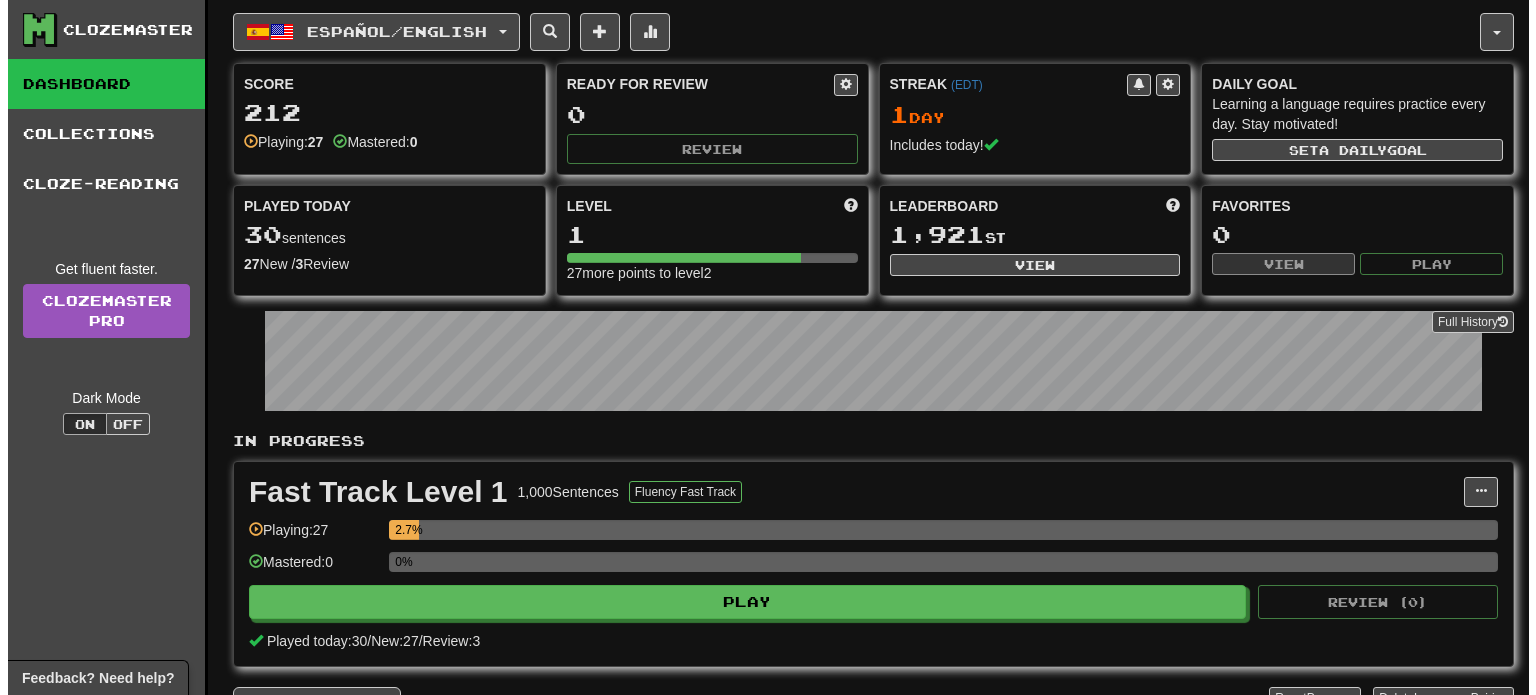 scroll, scrollTop: 0, scrollLeft: 0, axis: both 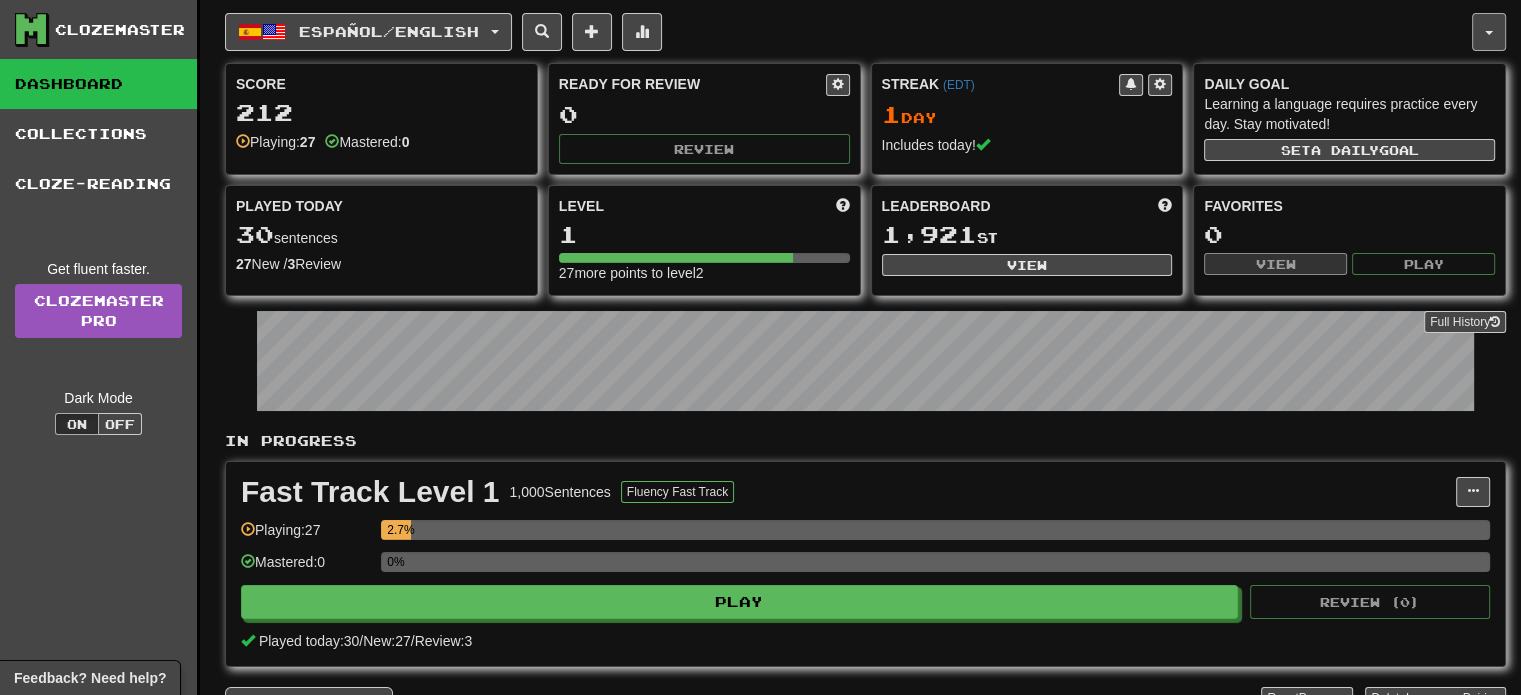 click at bounding box center [1489, 32] 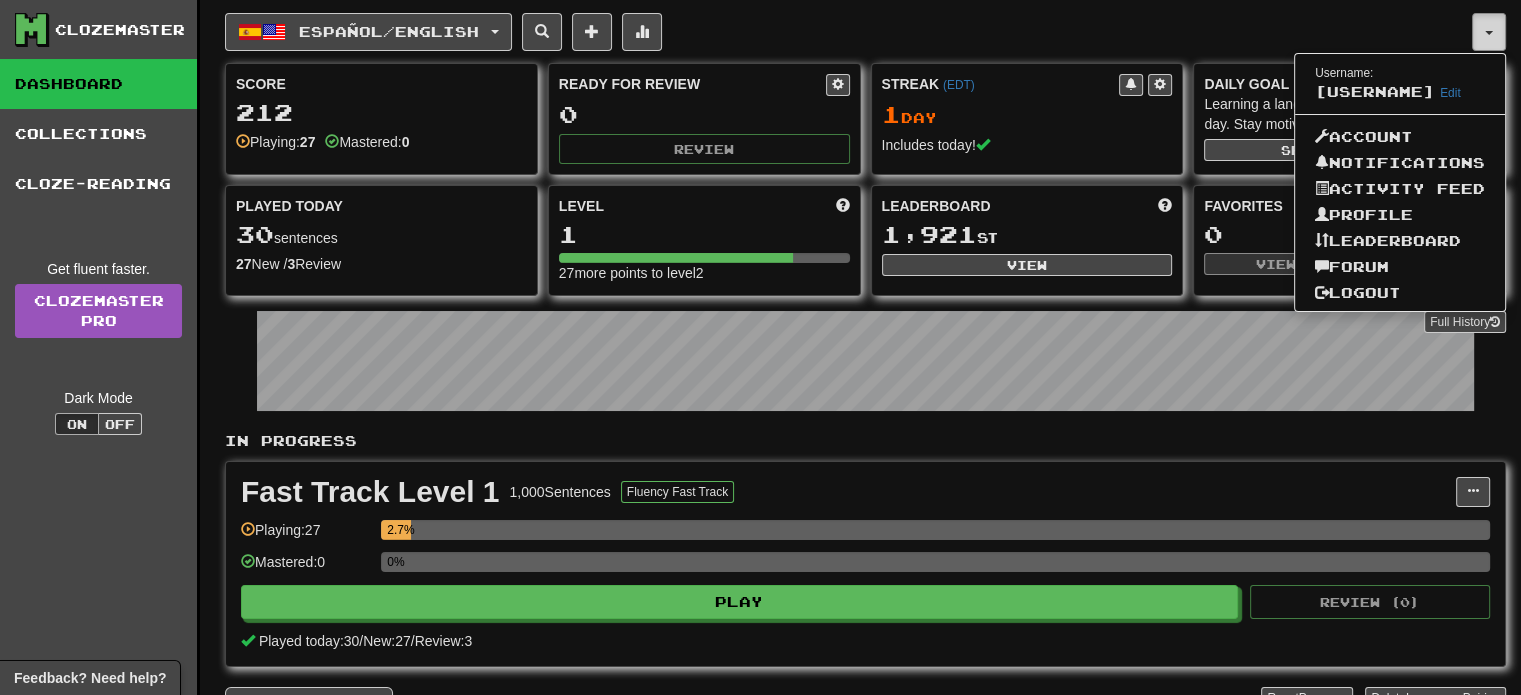 click at bounding box center [1489, 32] 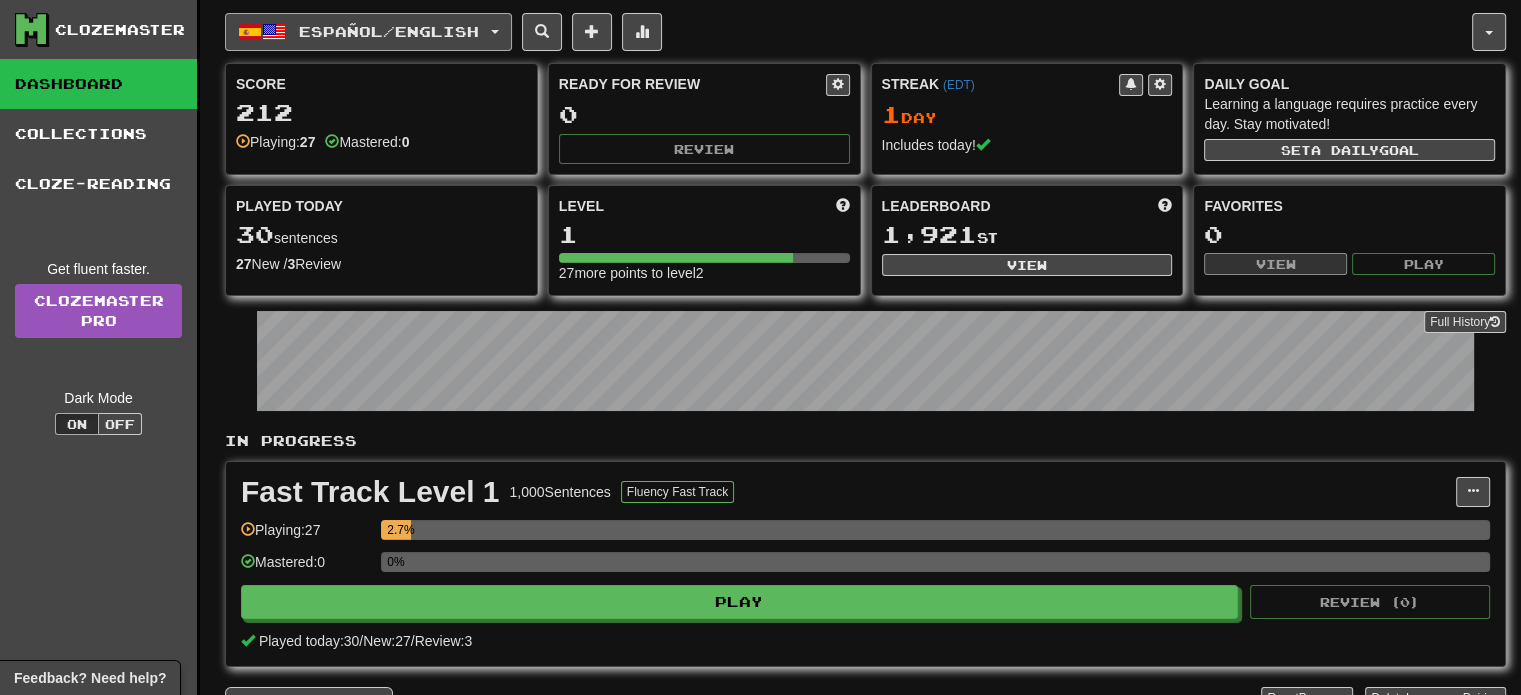 click on "Español  /  English" at bounding box center [368, 32] 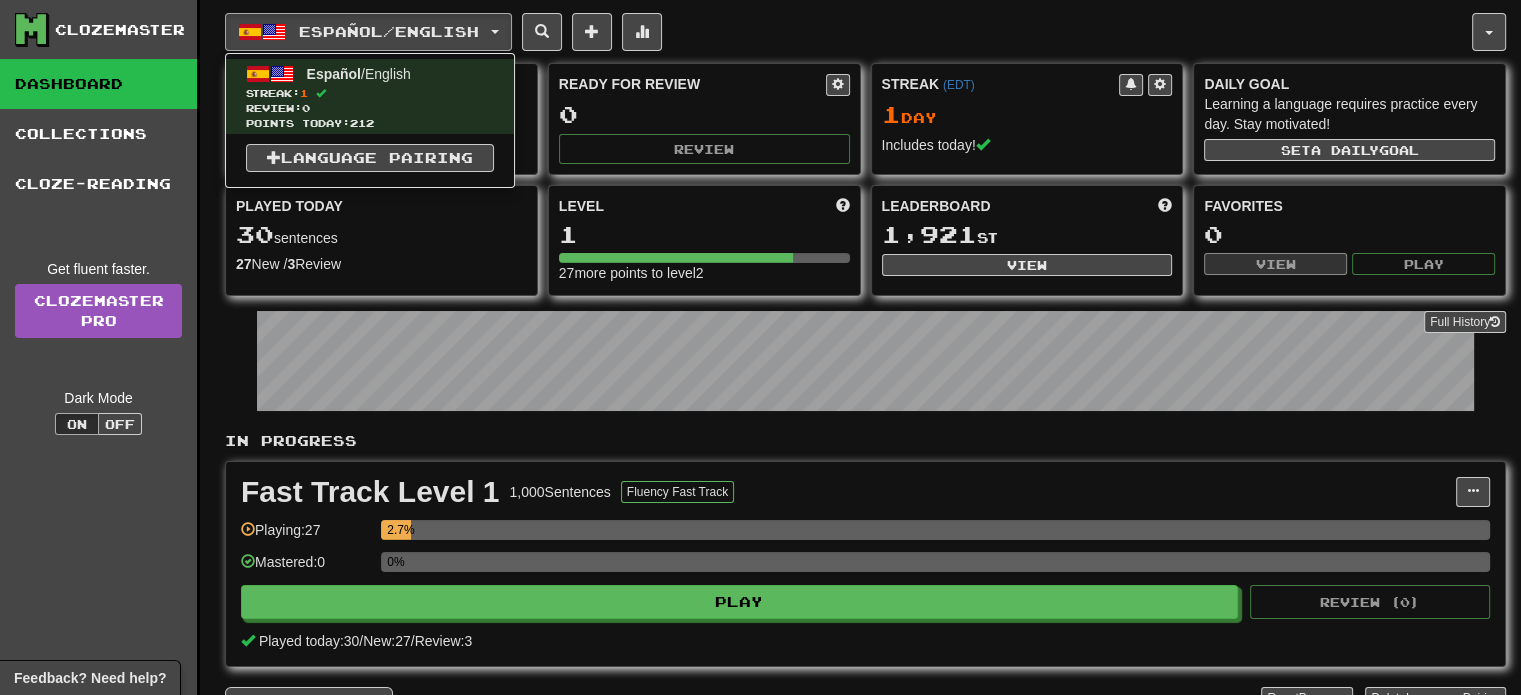 click on "Español  /  English Español  /  English Streak:  1   Review:  0 Points today:  212  Language Pairing Username: ddarko Edit  Account  Notifications  Activity Feed  Profile  Leaderboard  Forum  Logout Score 212  Playing:  27  Mastered:  0 Ready for Review 0   Review Streak   ( EDT ) 1  Day Includes today!  Daily Goal Learning a language requires practice every day. Stay motivated! Set  a daily  goal Played Today 30  sentences 27  New /  3  Review Full History  Level 1 27  more points to level  2 Leaderboard 1,921 st View Favorites 0 View Play Full History  In Progress Fast Track Level 1 1,000  Sentences Fluency Fast Track Manage Sentences Unpin from Dashboard  Playing:  27 2.7%  Mastered:  0 0% Play Review ( 0 )   Played today:  30  /  New:  27  /  Review:  3  Add Collection Reset  Progress Delete  Language Pairing Dark Mode On Off" at bounding box center (865, 391) 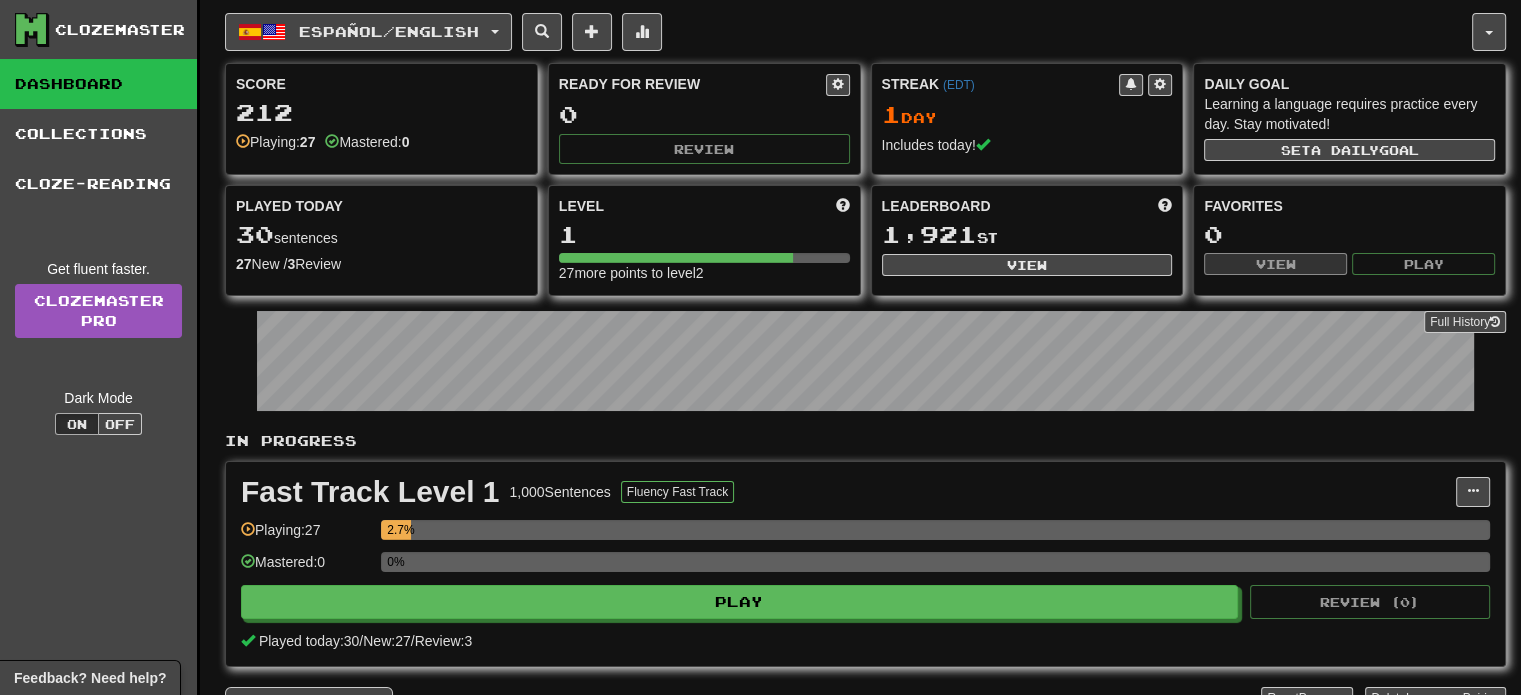 click on "Fast Track Level 1 1,000  Sentences Fluency Fast Track Manage Sentences Unpin from Dashboard  Playing:  27 2.7%  Mastered:  0 0% Play Review ( 0 )   Played today:  30  /  New:  27  /  Review:  3" at bounding box center (865, 564) 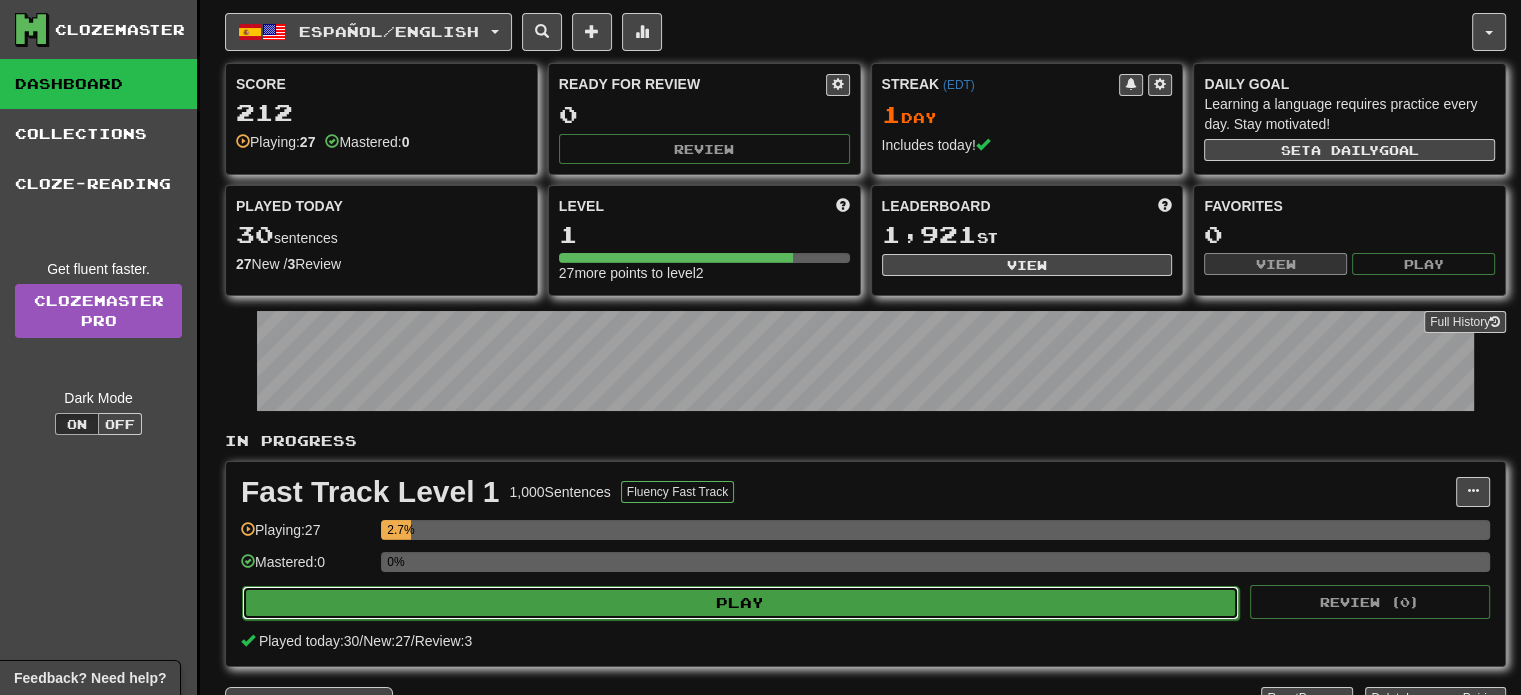 click on "Play" at bounding box center [740, 603] 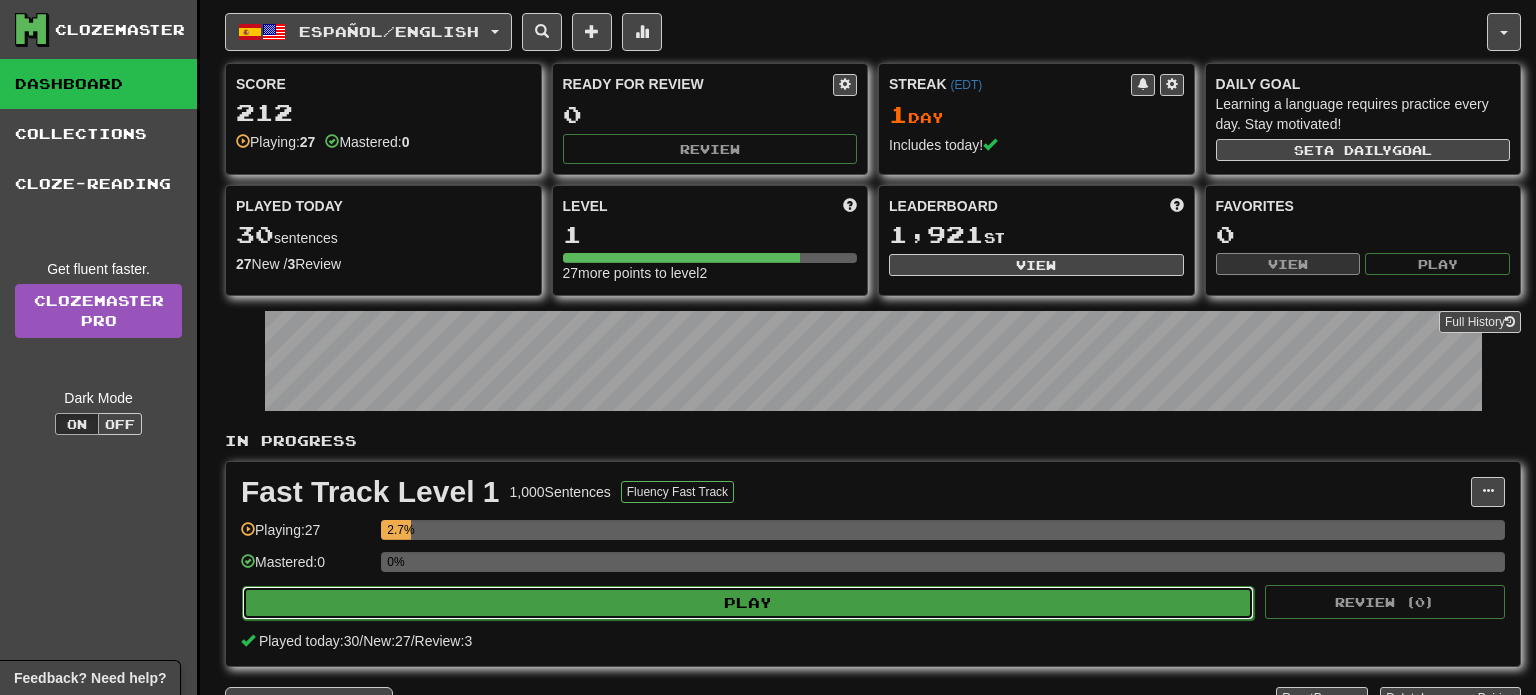 select on "**" 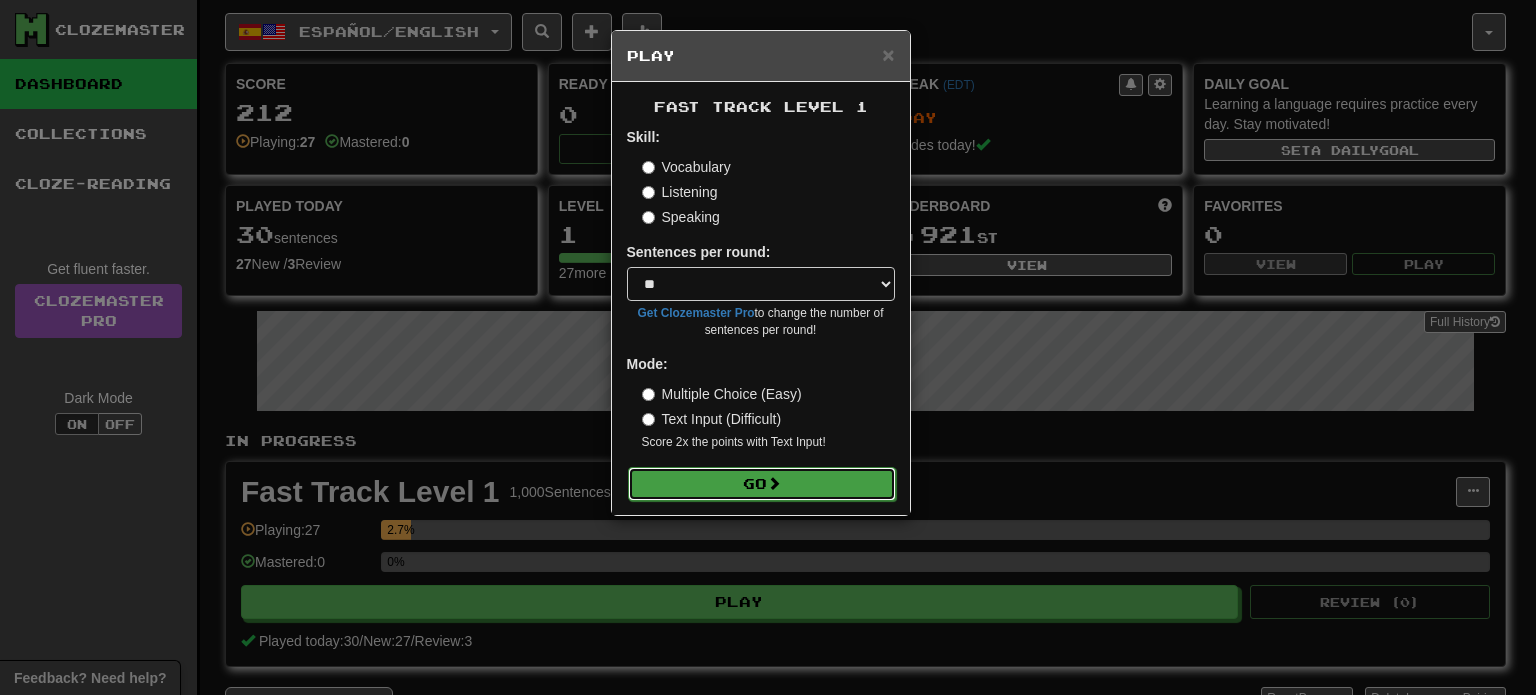 click on "Go" at bounding box center (762, 484) 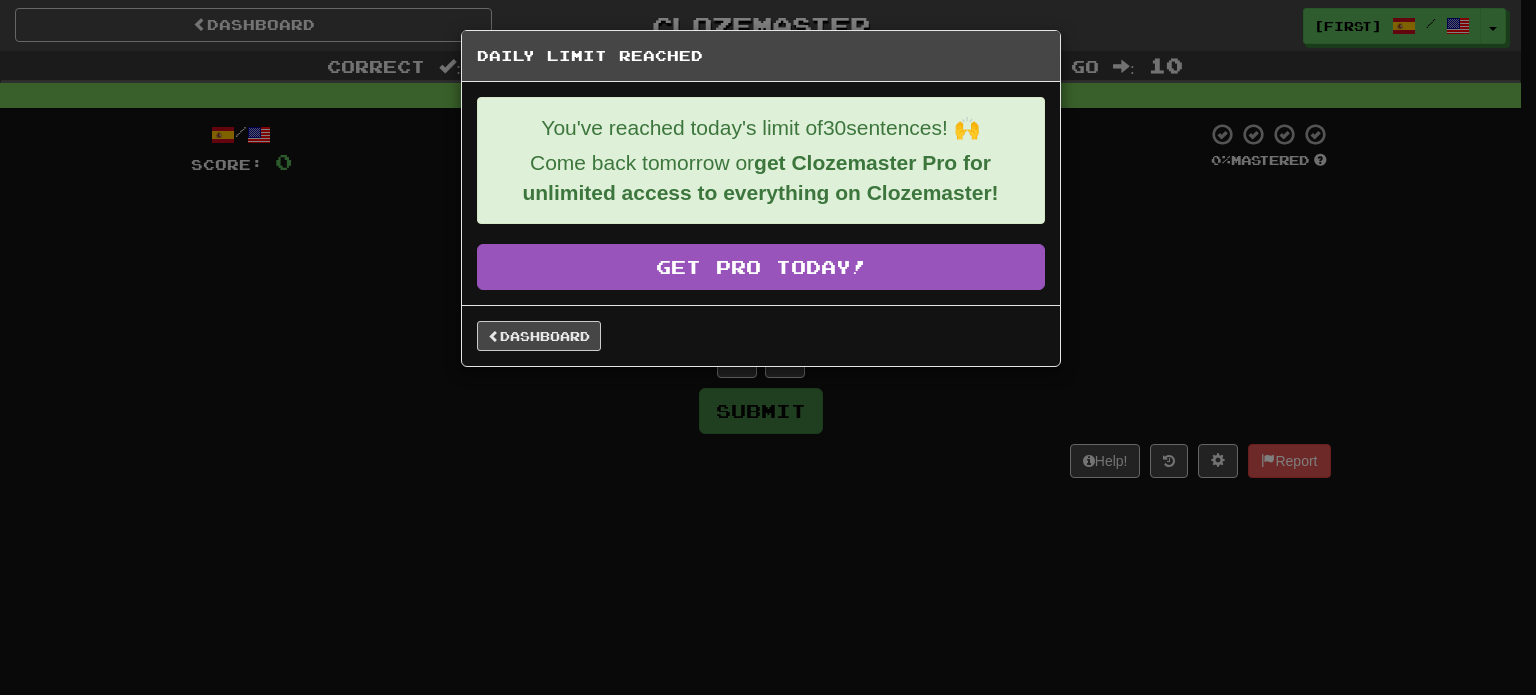 scroll, scrollTop: 0, scrollLeft: 0, axis: both 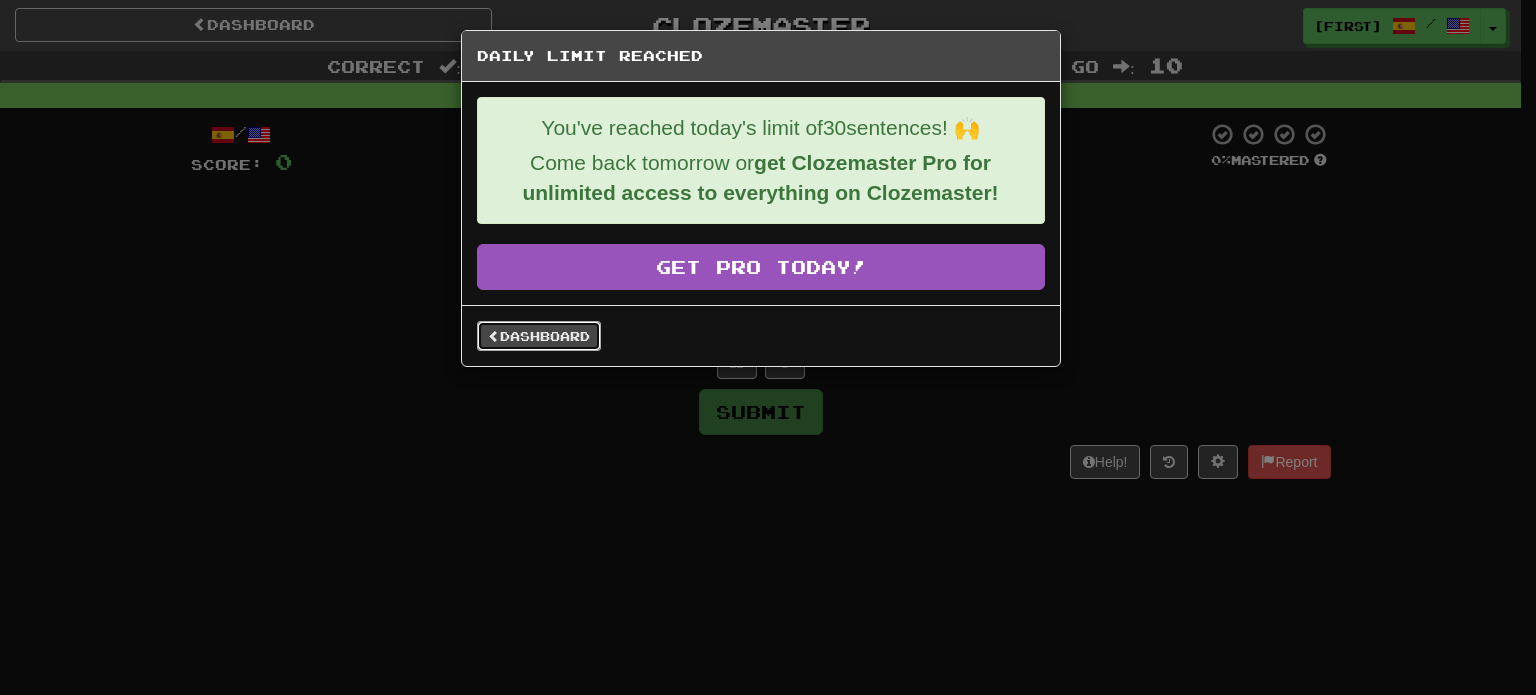 click on "Dashboard" at bounding box center [539, 336] 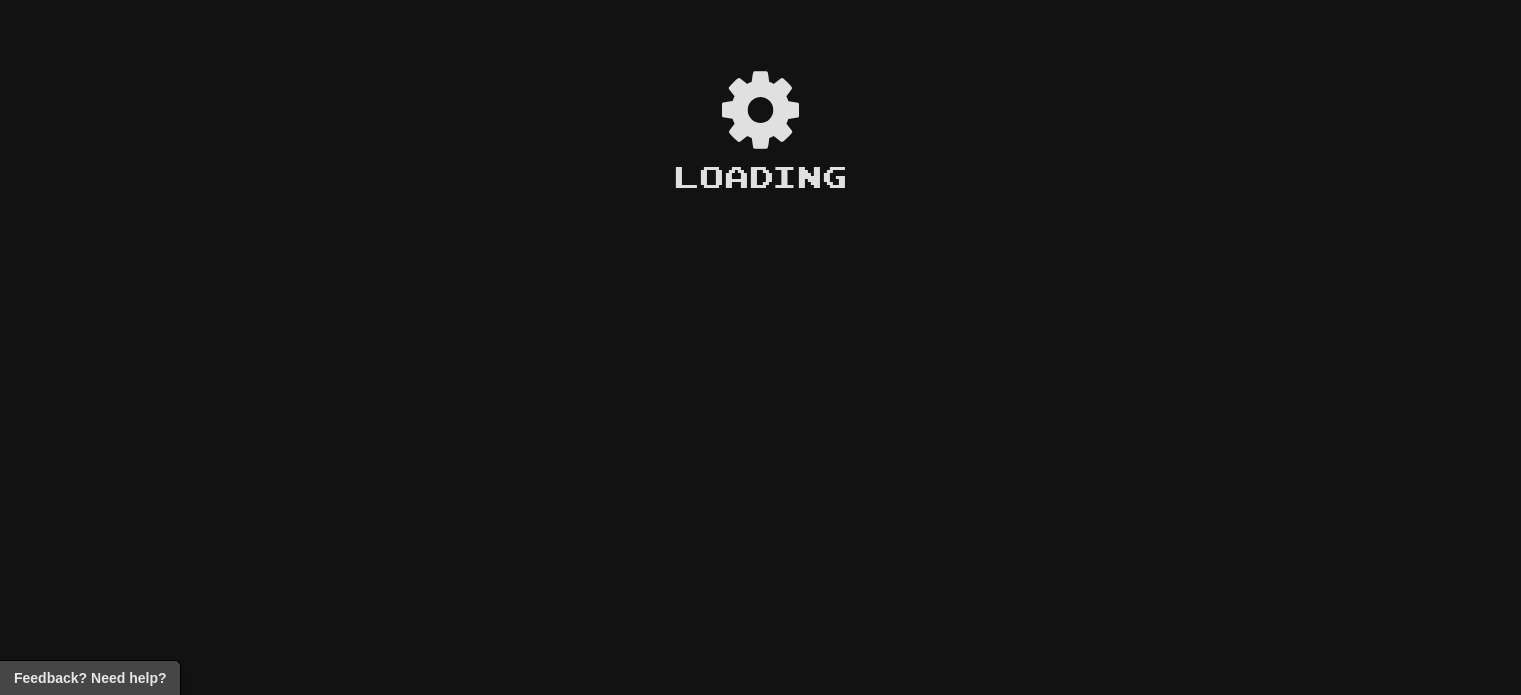 scroll, scrollTop: 0, scrollLeft: 0, axis: both 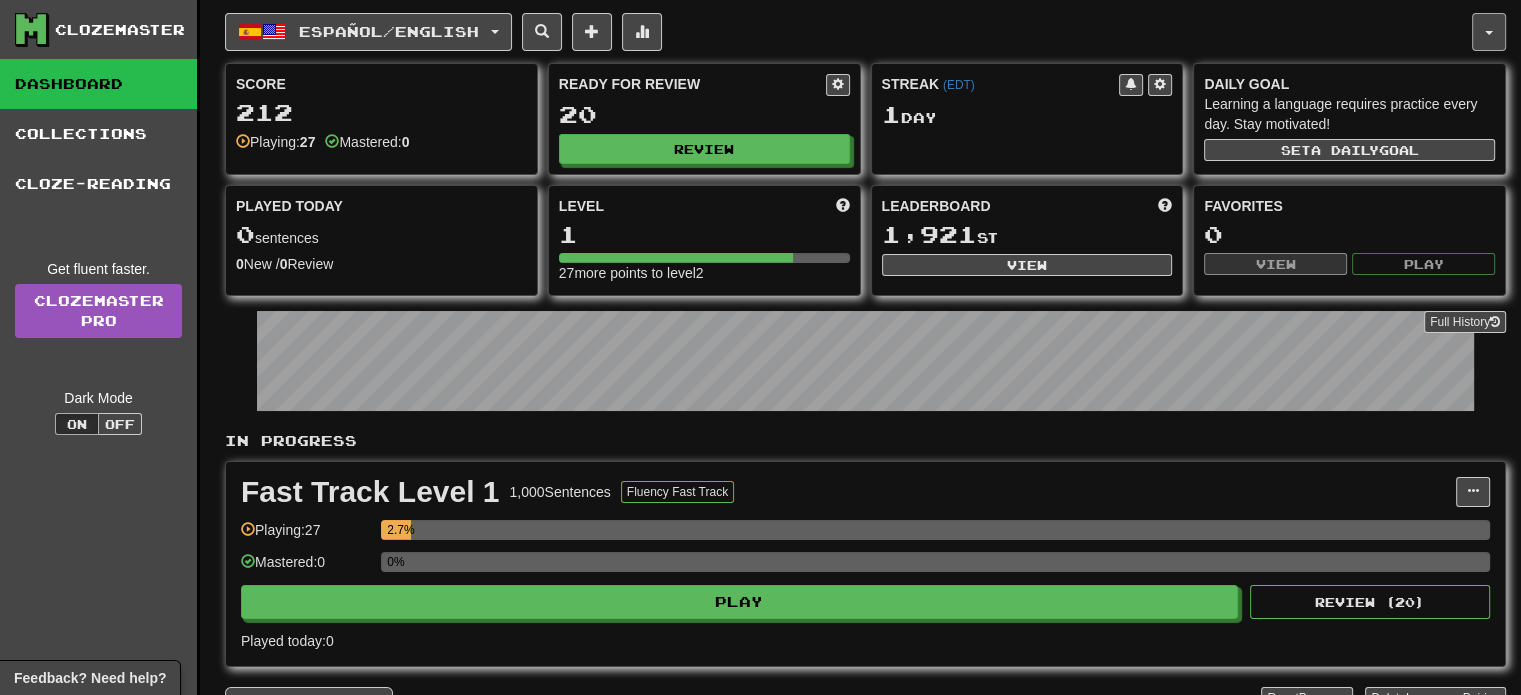 click at bounding box center [1489, 32] 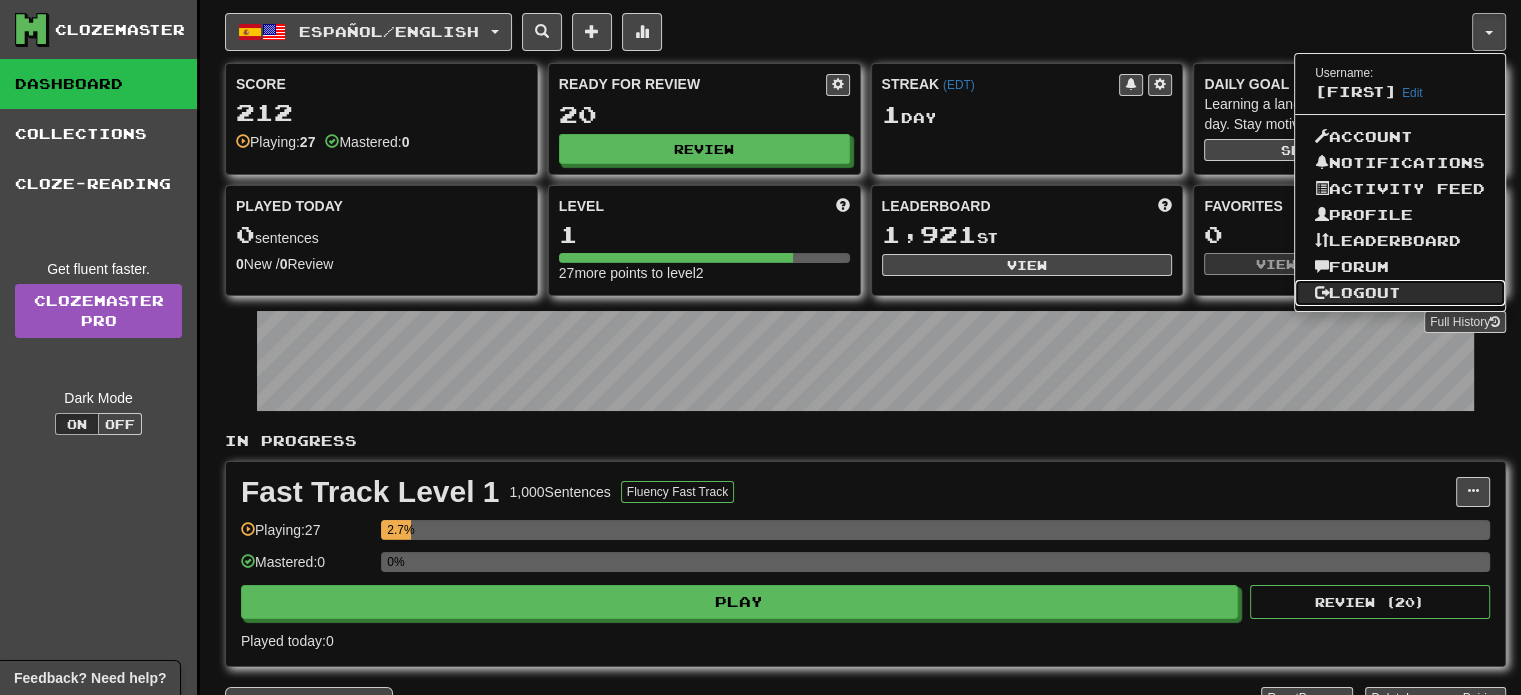 click on "Logout" at bounding box center [1400, 293] 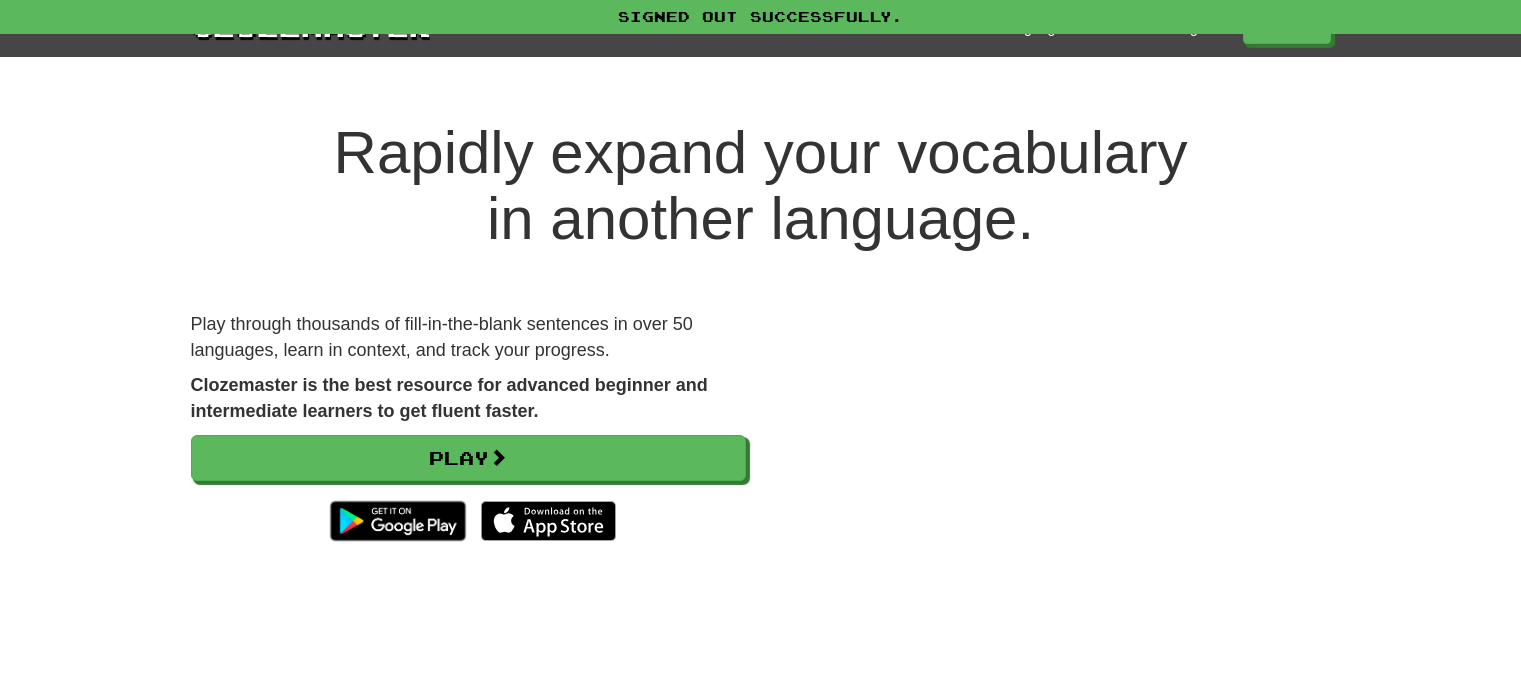 scroll, scrollTop: 0, scrollLeft: 0, axis: both 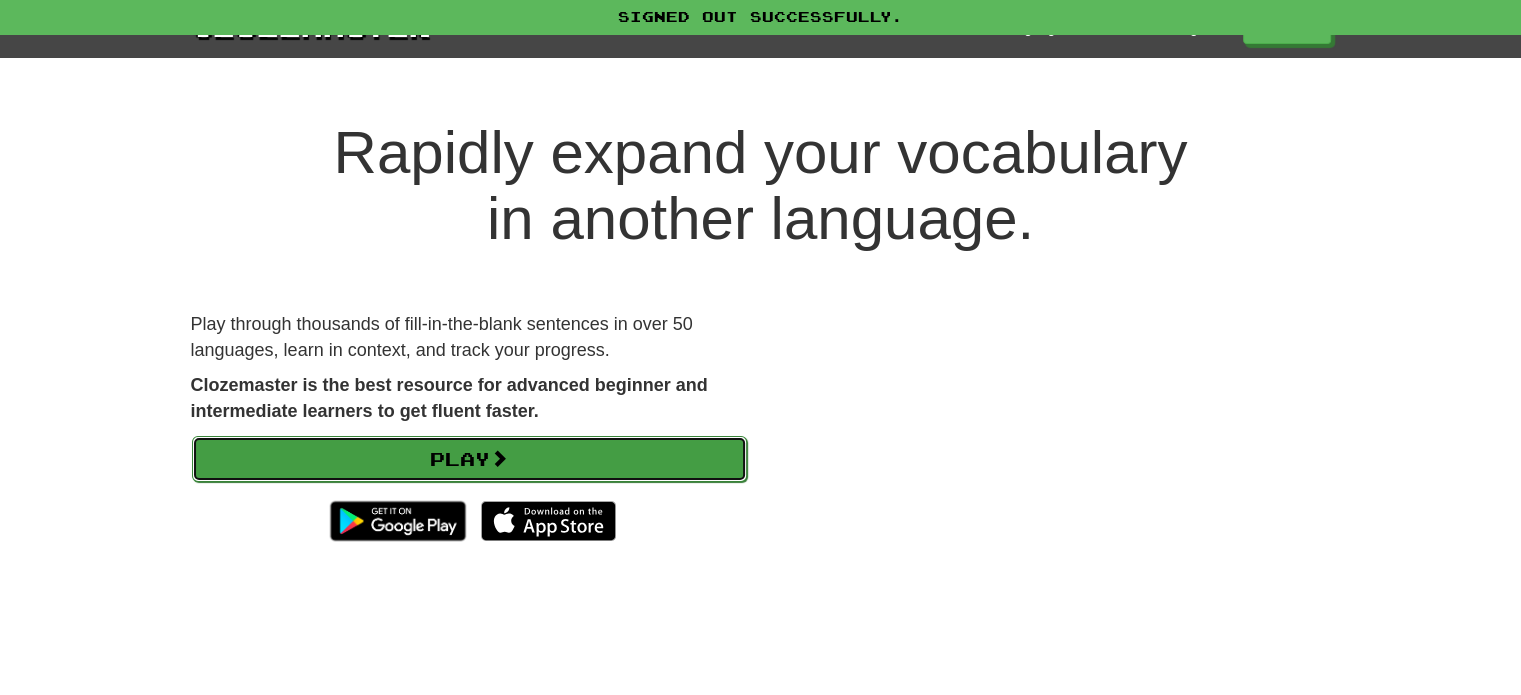 click on "Play" at bounding box center (469, 459) 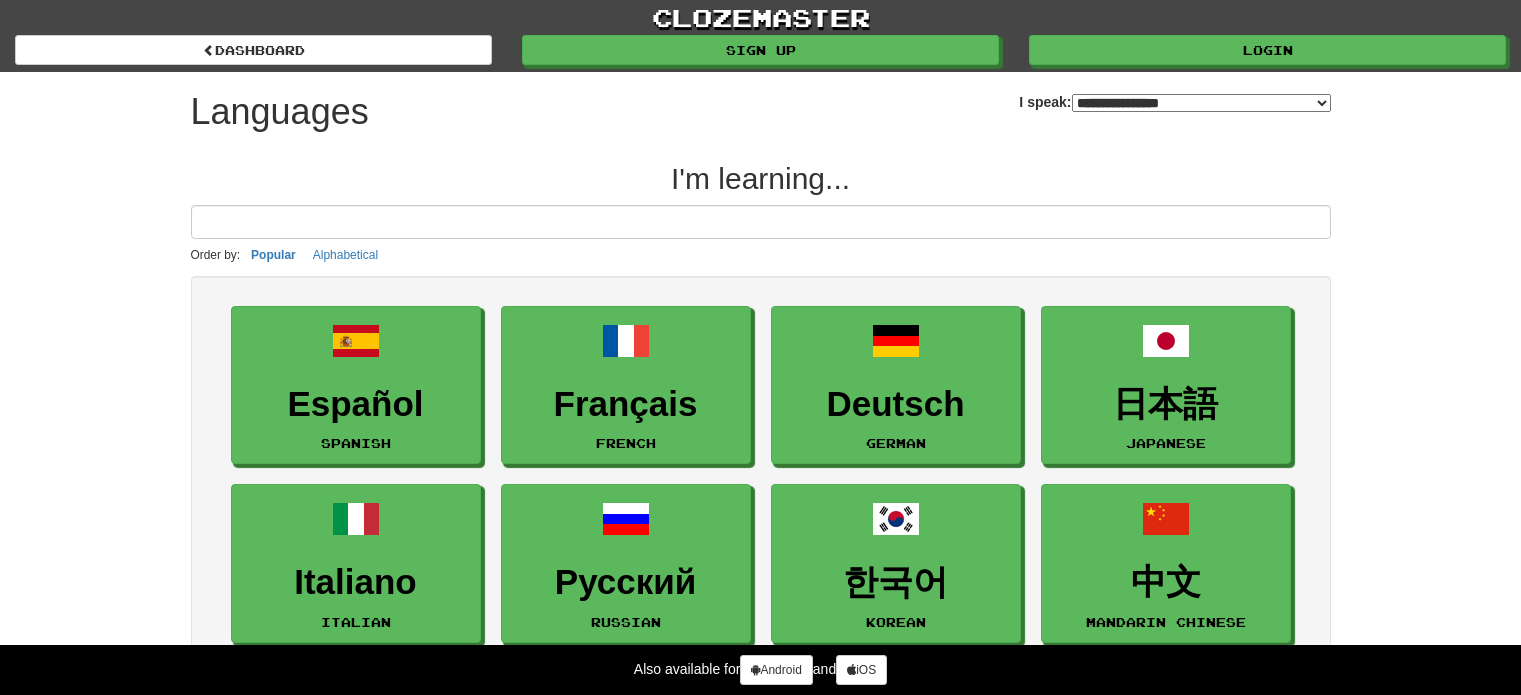select on "*******" 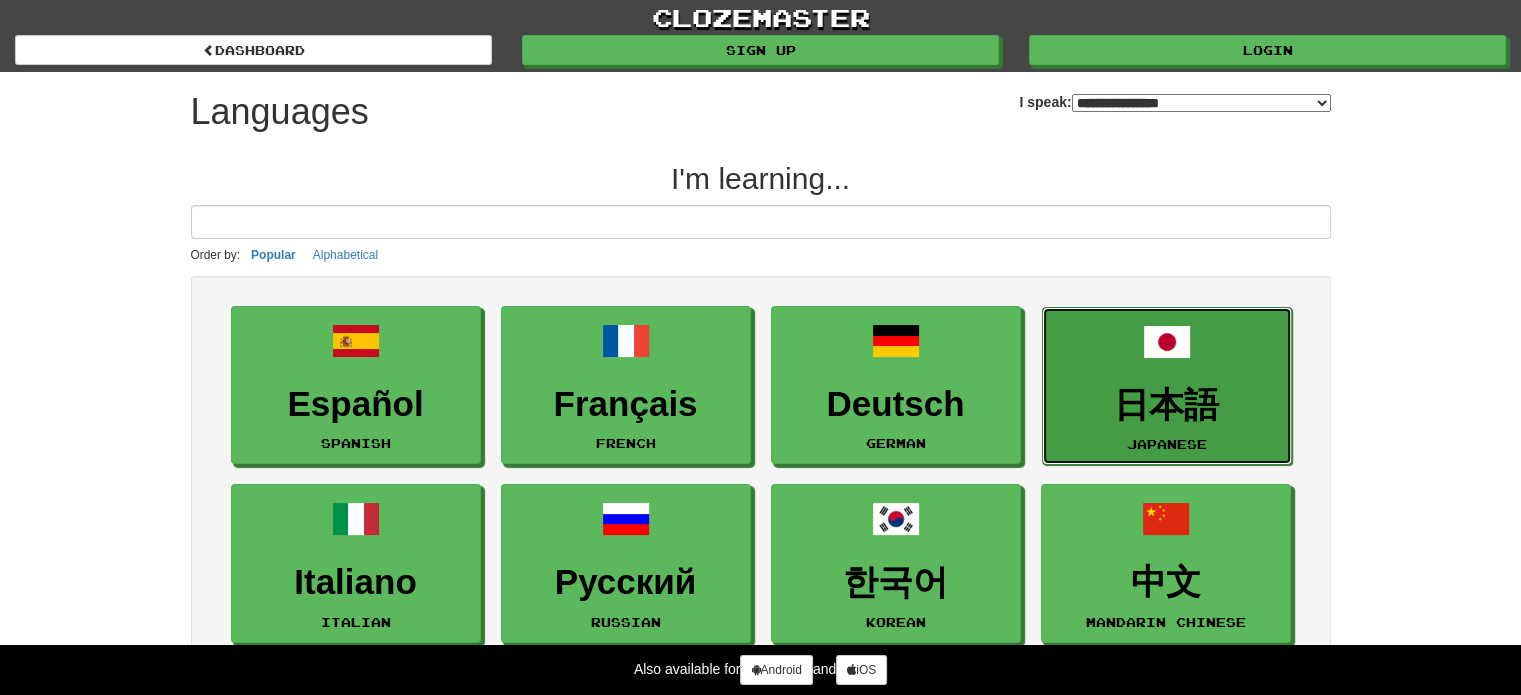 click on "日本語" at bounding box center (1167, 405) 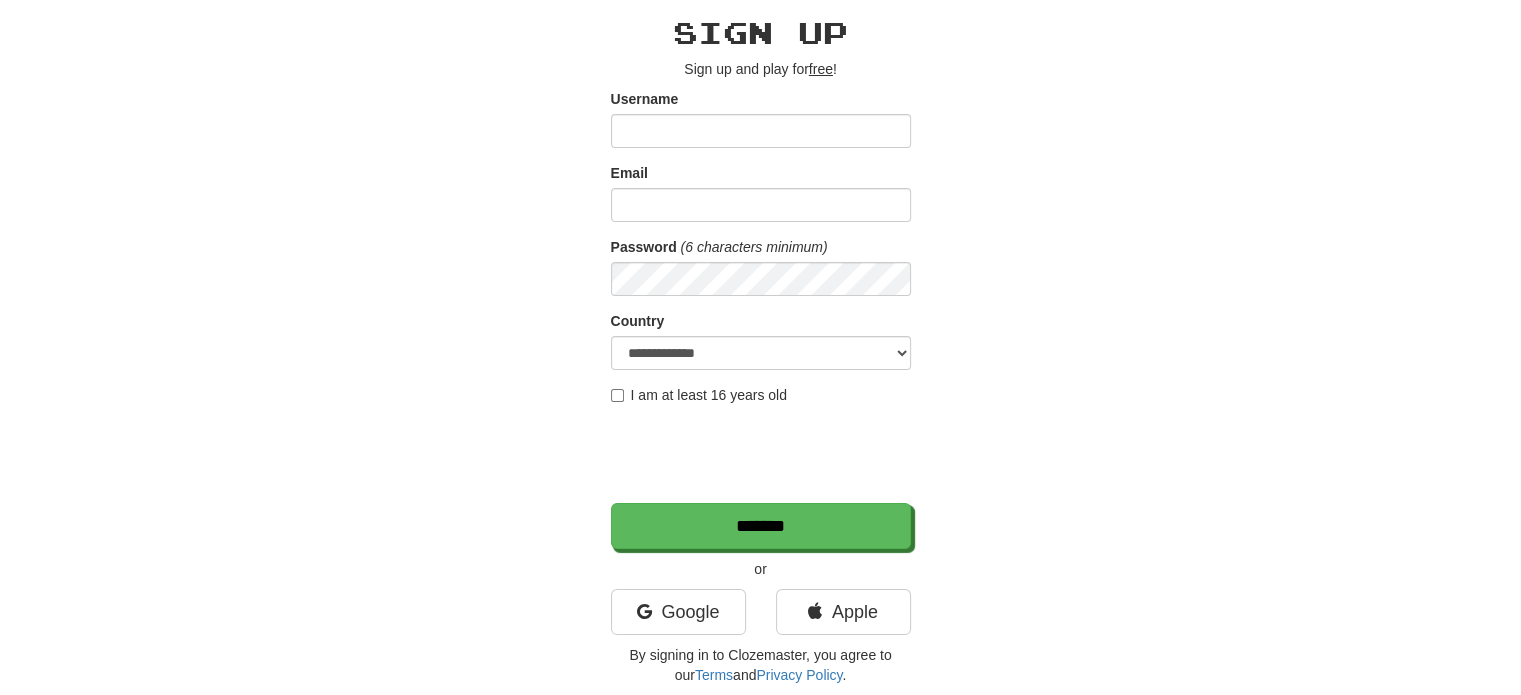 scroll, scrollTop: 78, scrollLeft: 0, axis: vertical 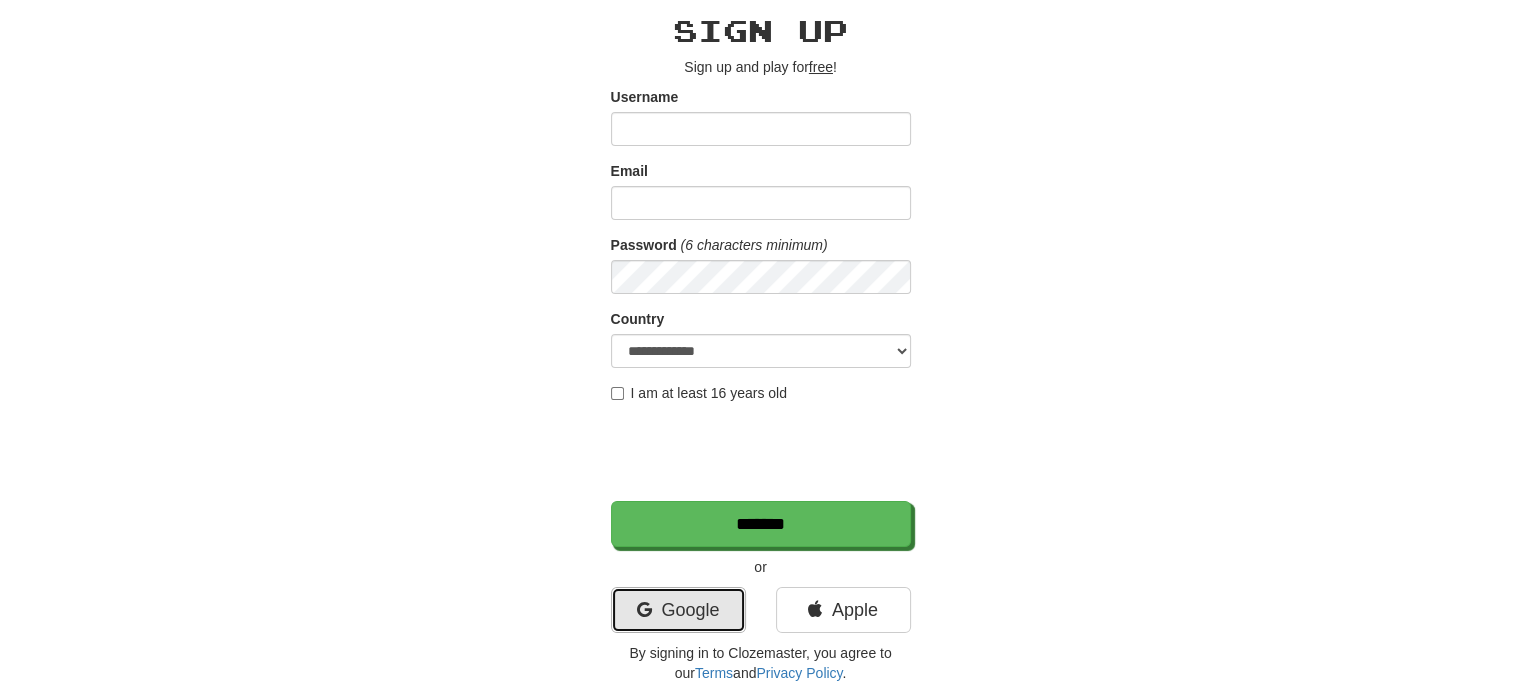 click on "Google" at bounding box center [678, 610] 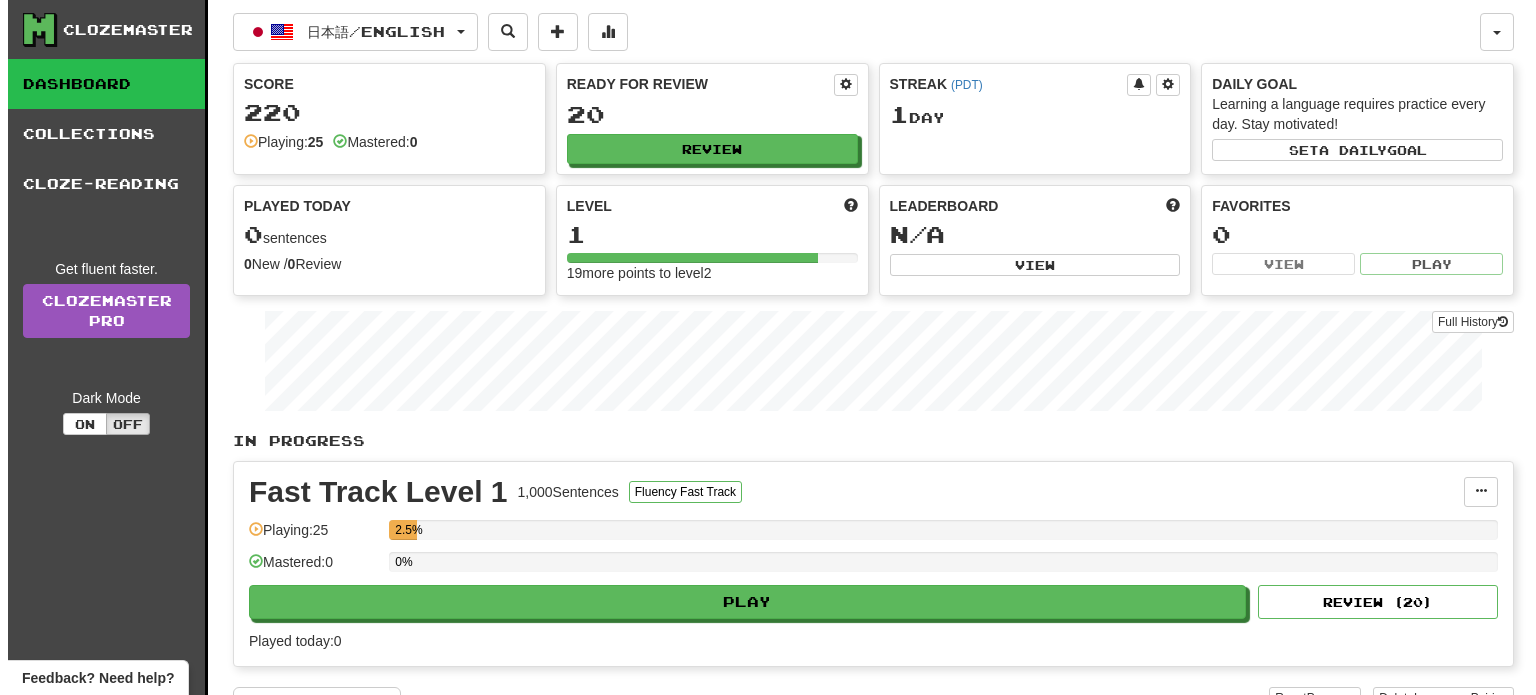 scroll, scrollTop: 0, scrollLeft: 0, axis: both 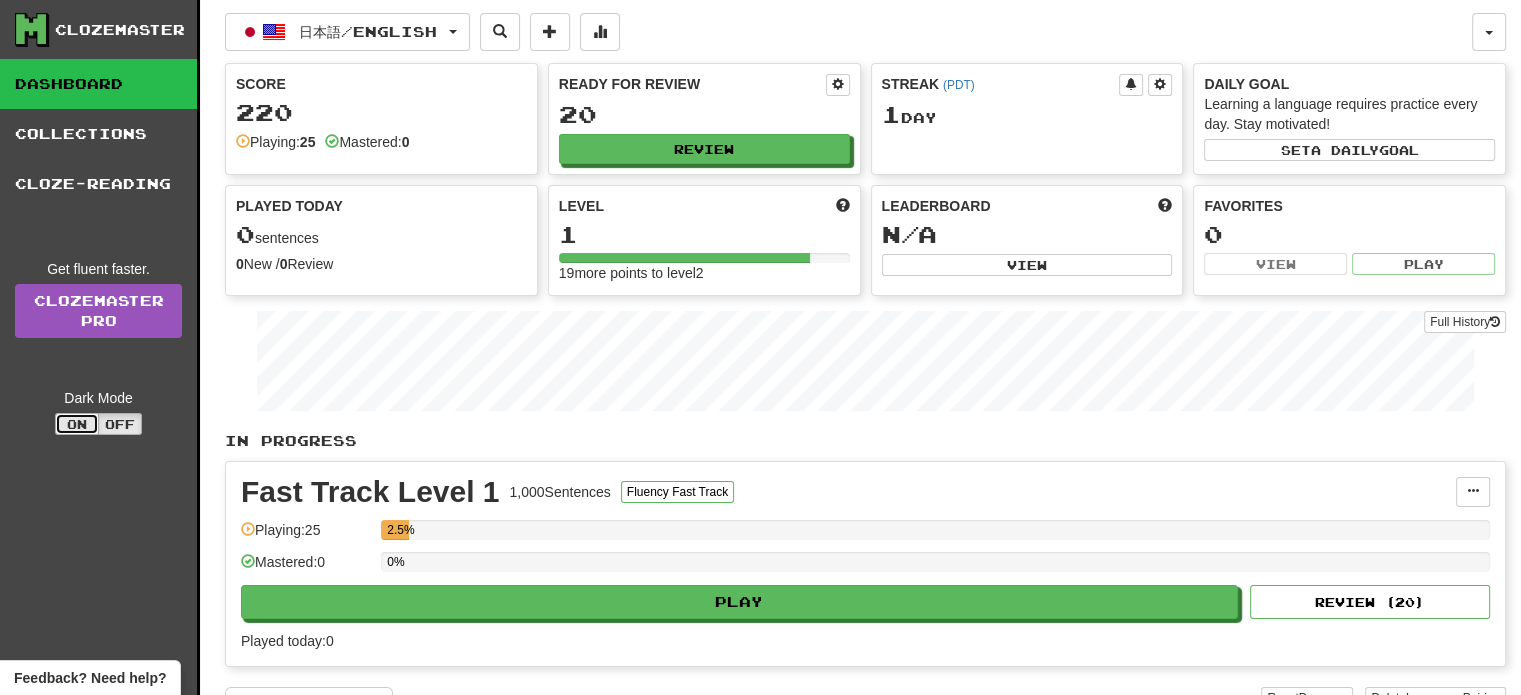 click on "On" at bounding box center [77, 424] 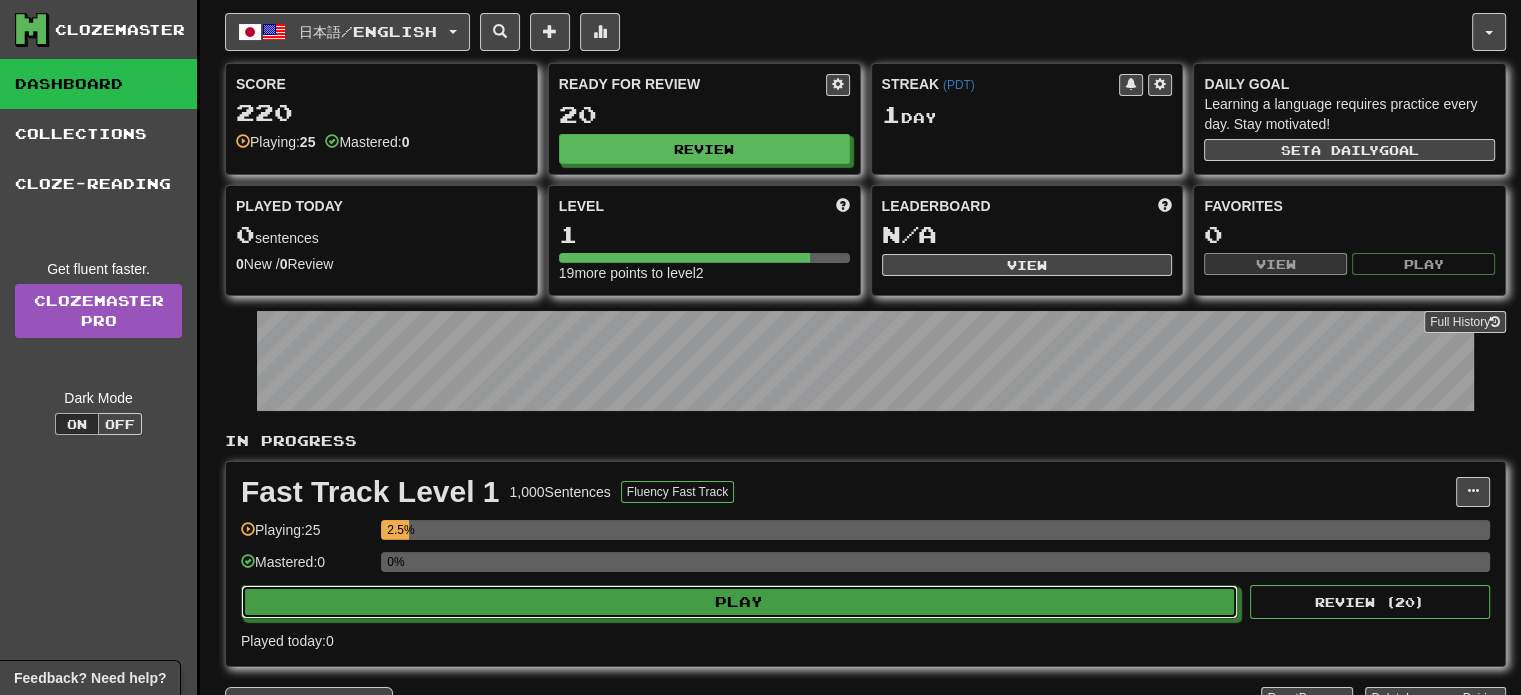 click on "Play" at bounding box center [739, 602] 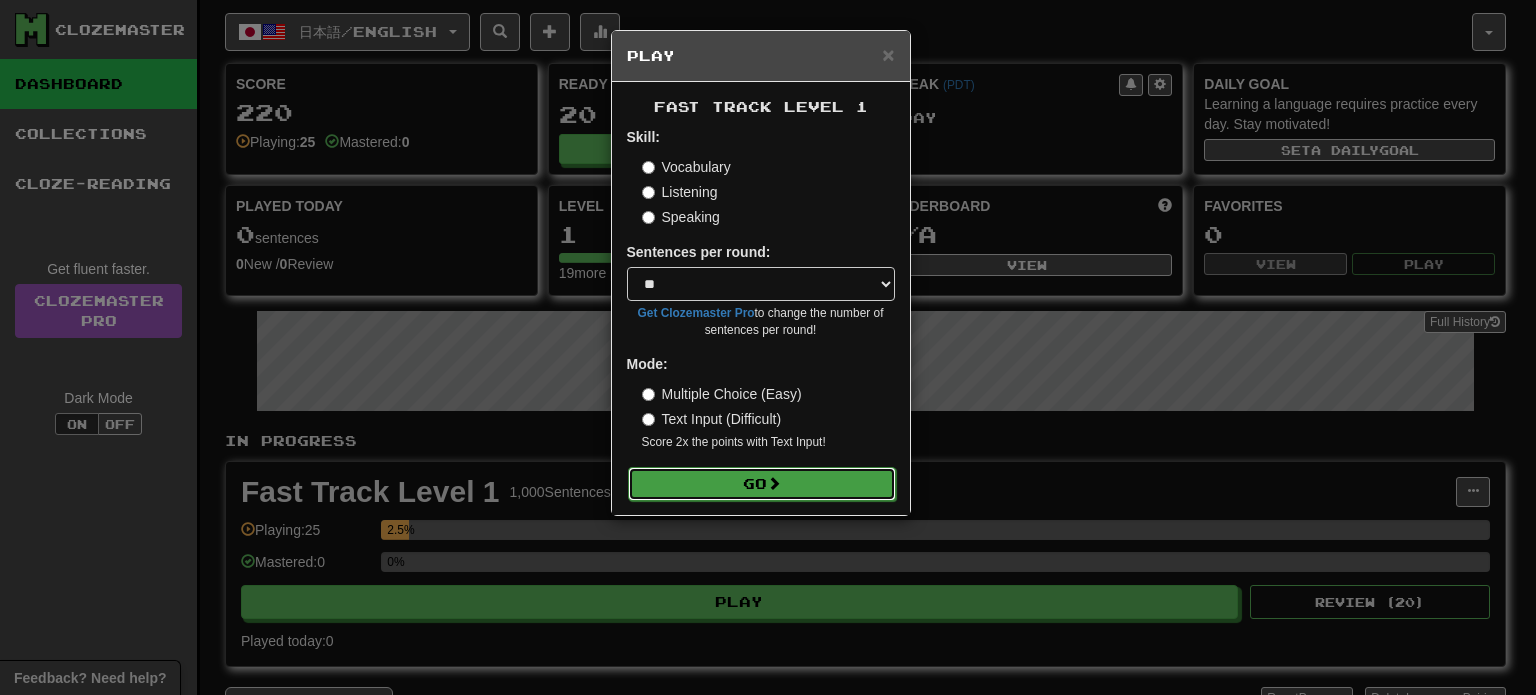 click on "Go" at bounding box center [762, 484] 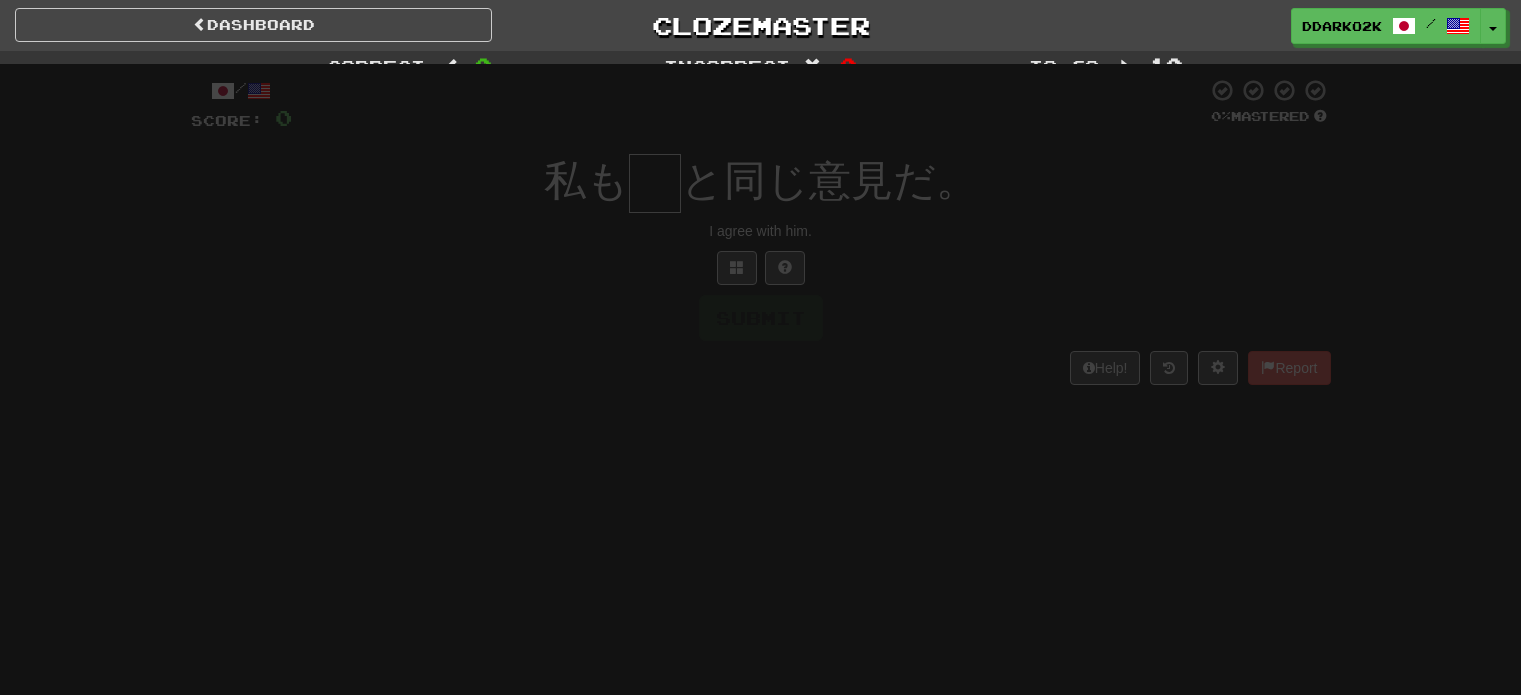 scroll, scrollTop: 0, scrollLeft: 0, axis: both 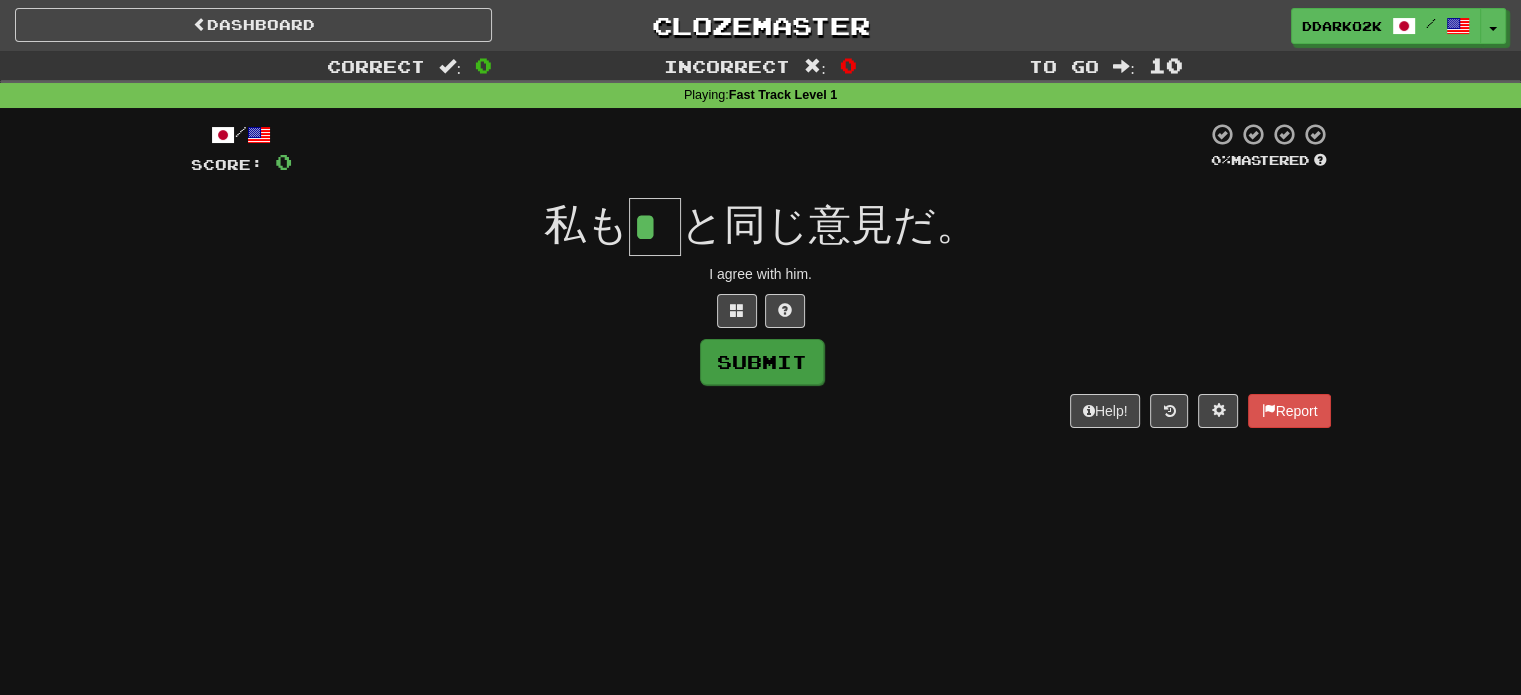 type on "*" 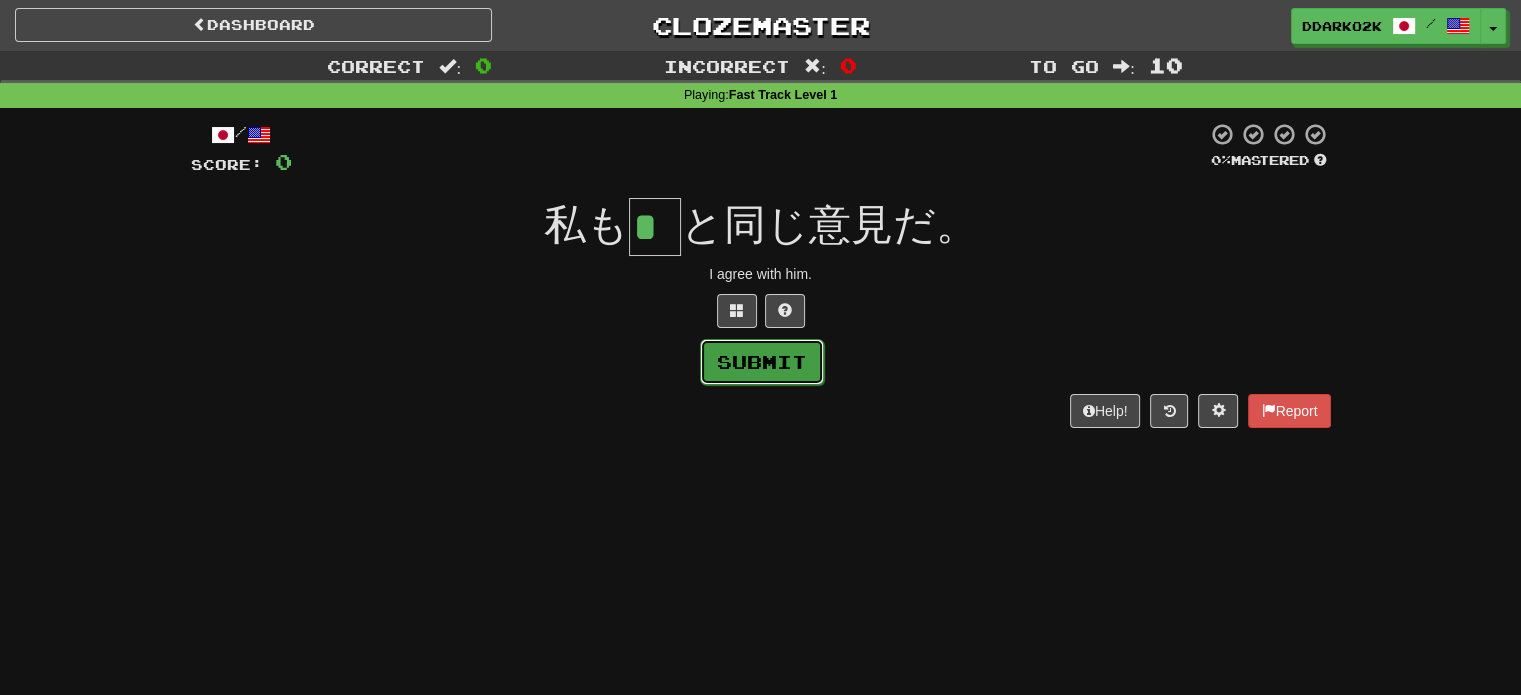 click on "Submit" at bounding box center [762, 362] 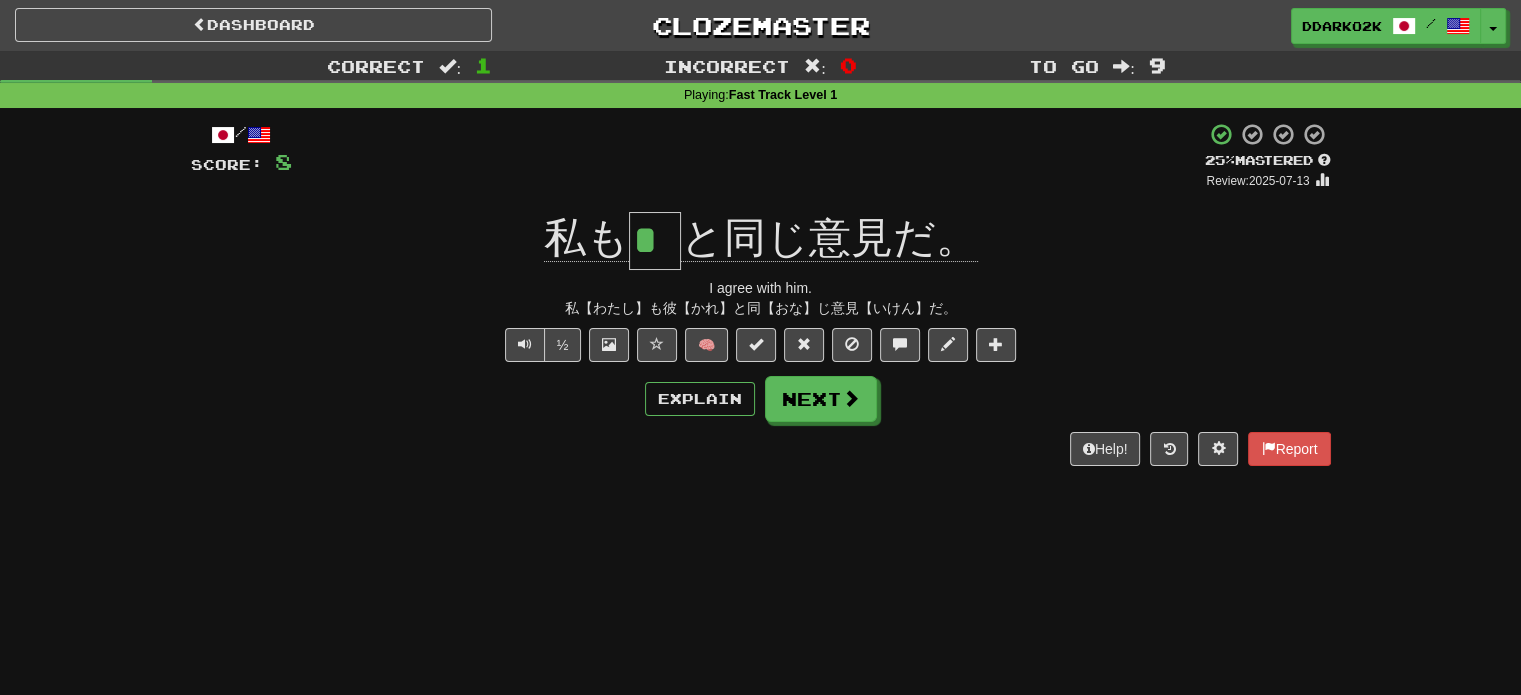 click on "と同じ意見だ。" 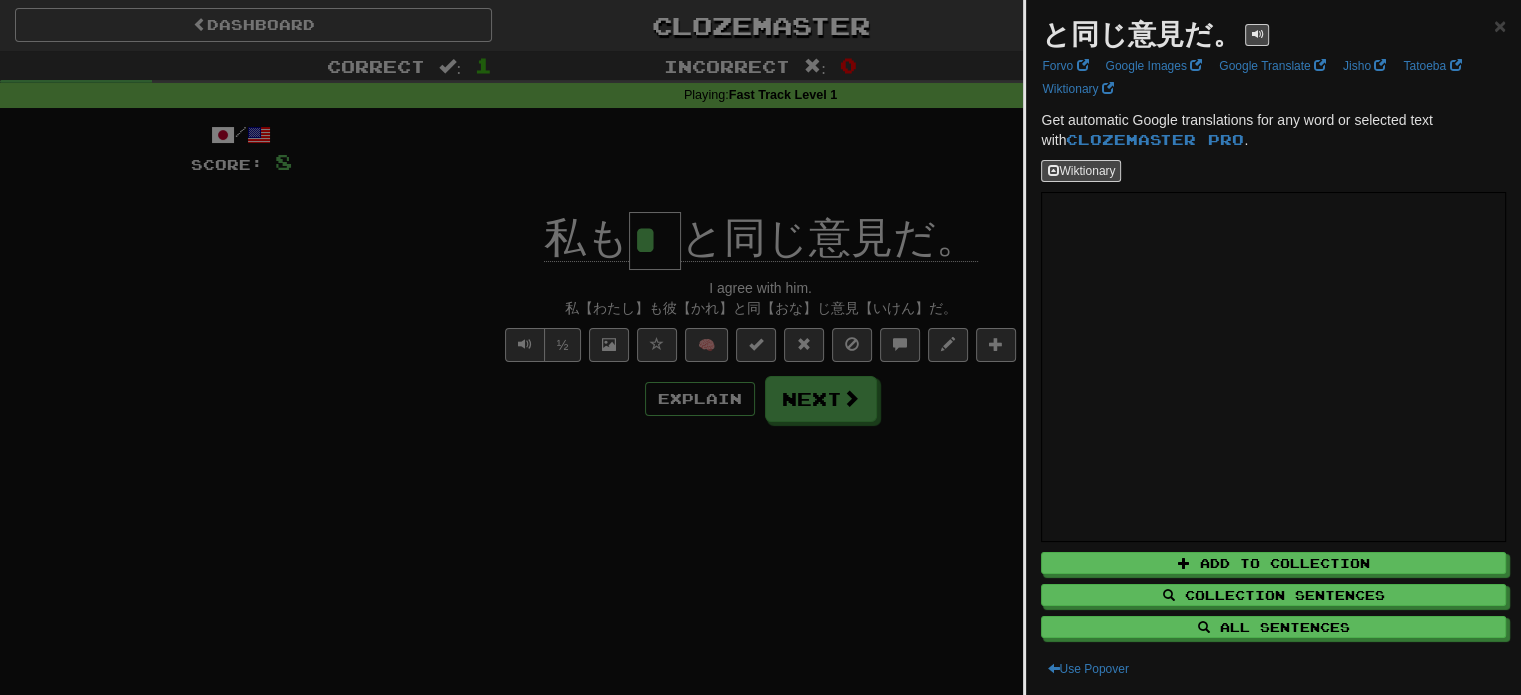 click at bounding box center [760, 347] 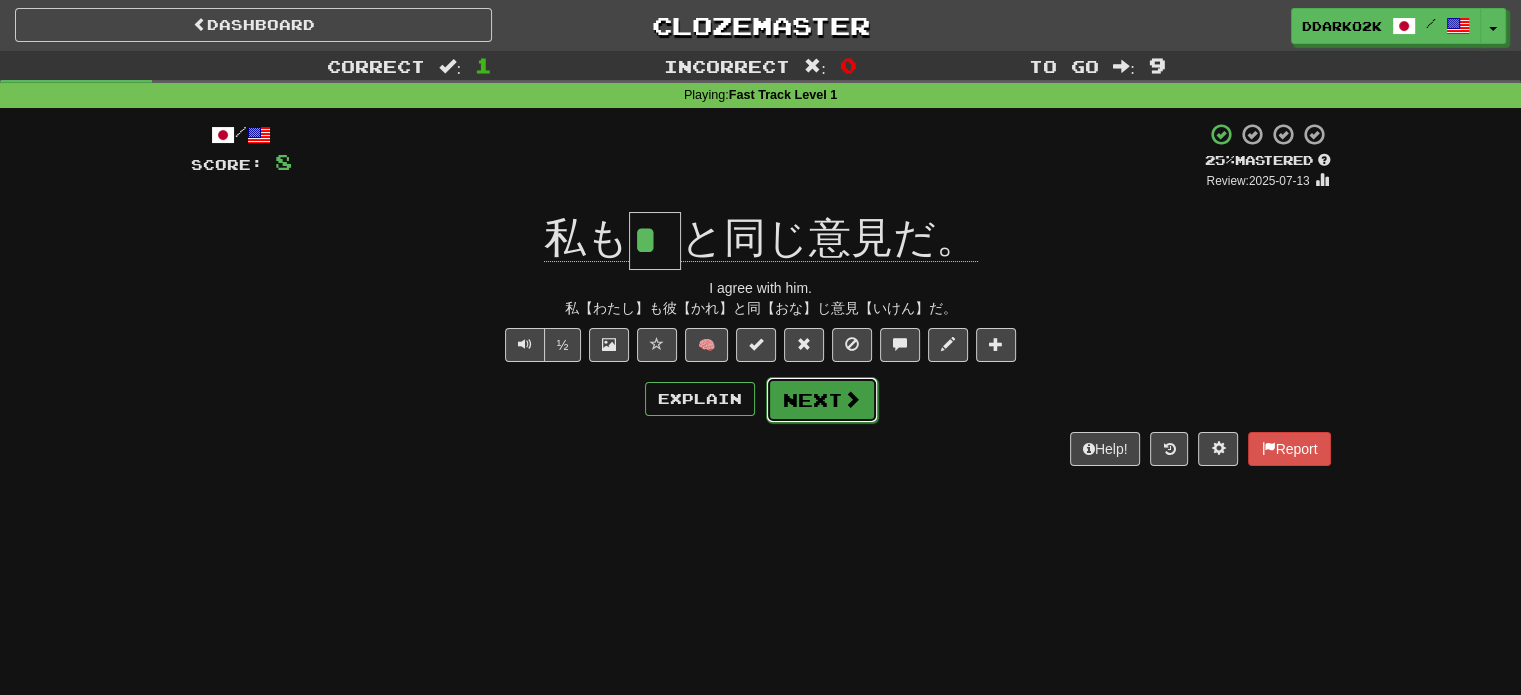 click on "Next" at bounding box center (822, 400) 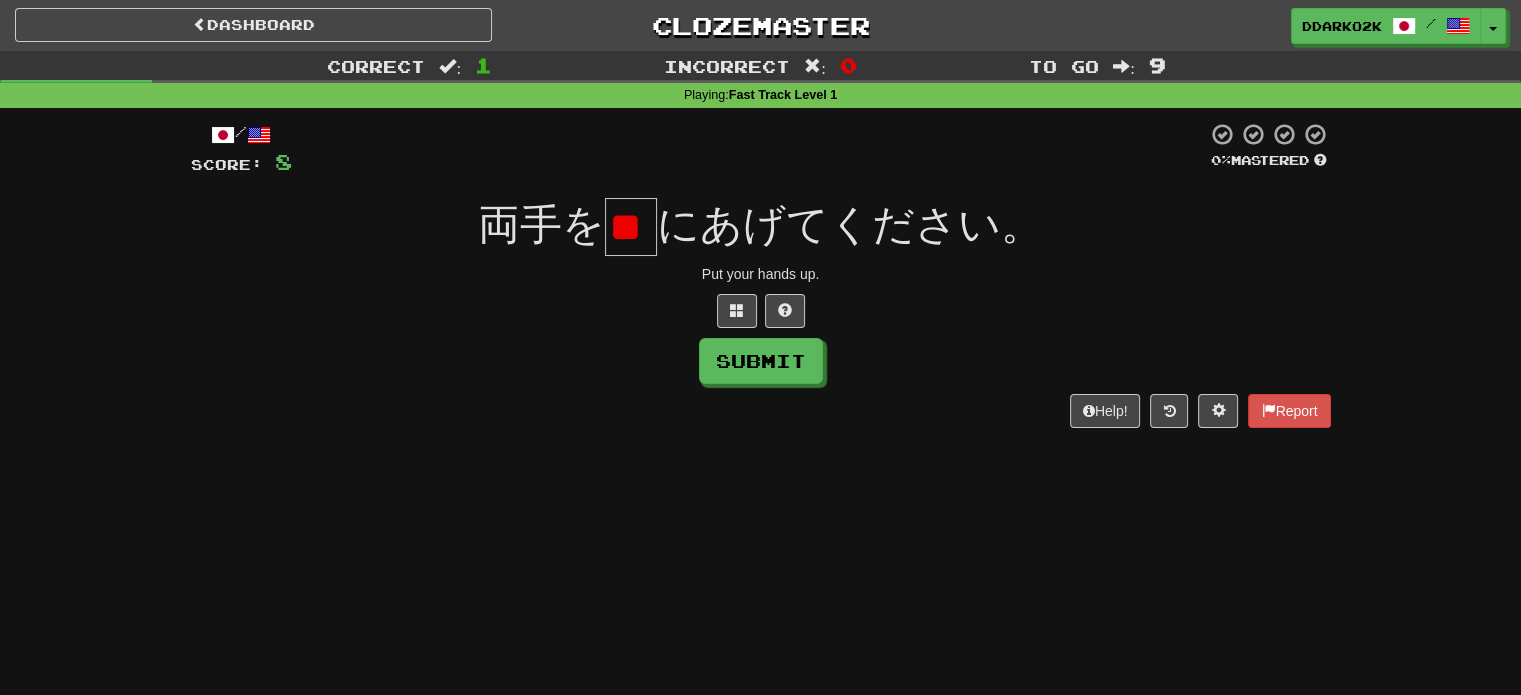 scroll, scrollTop: 0, scrollLeft: 39, axis: horizontal 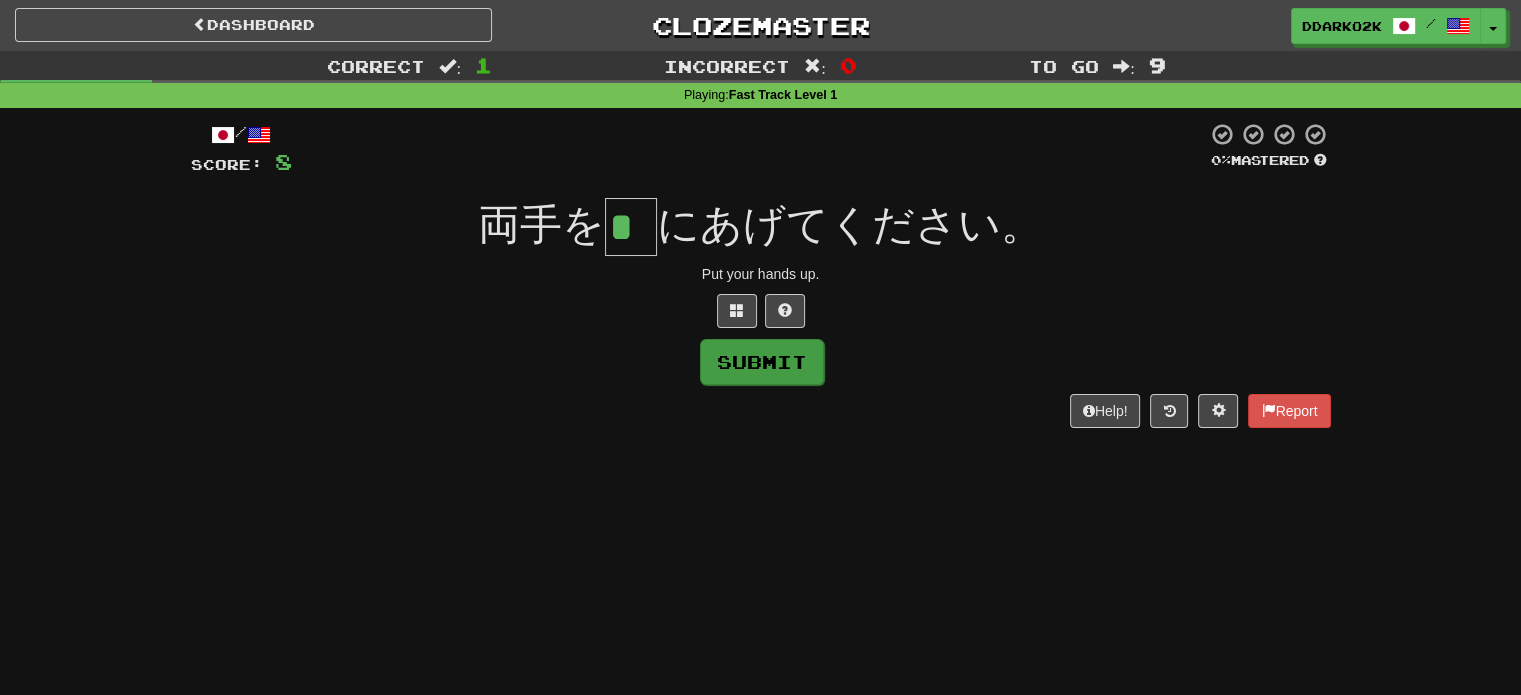 type on "*" 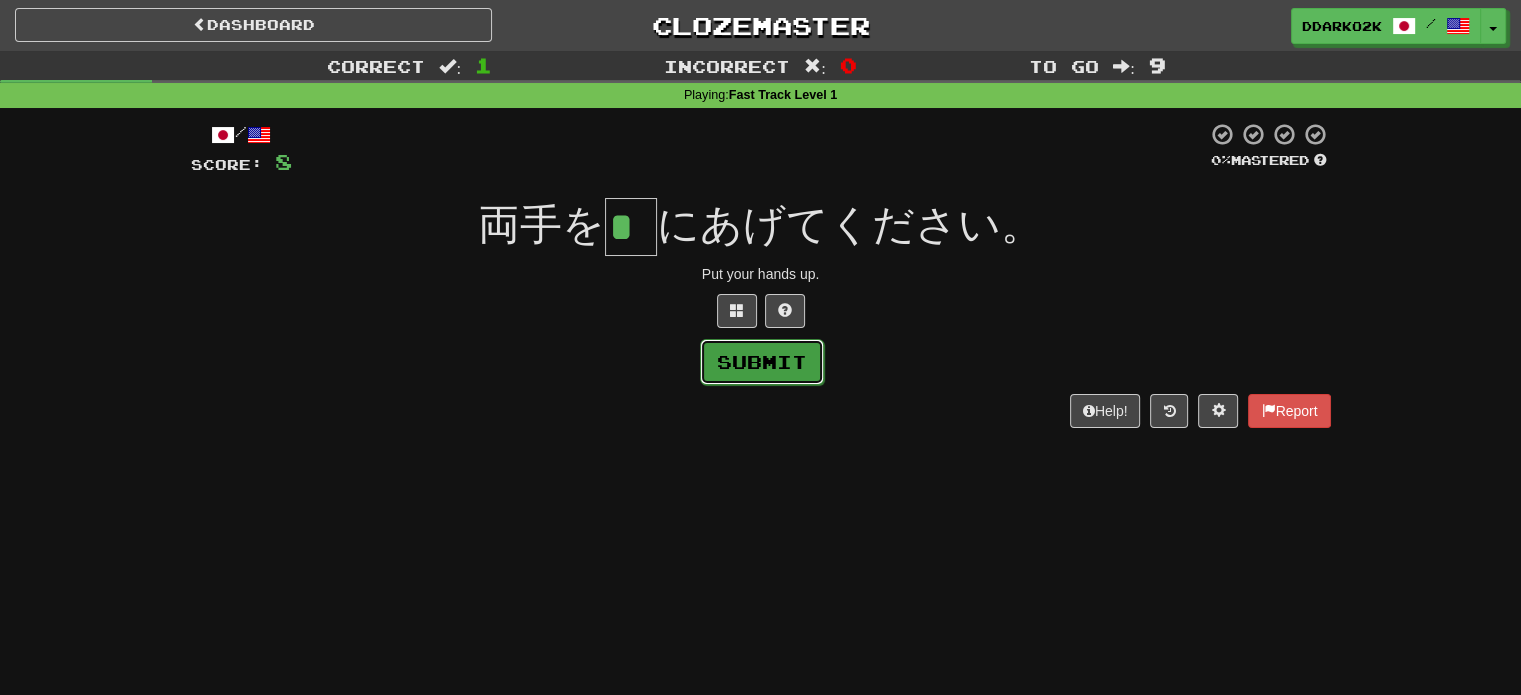 click on "Submit" at bounding box center [762, 362] 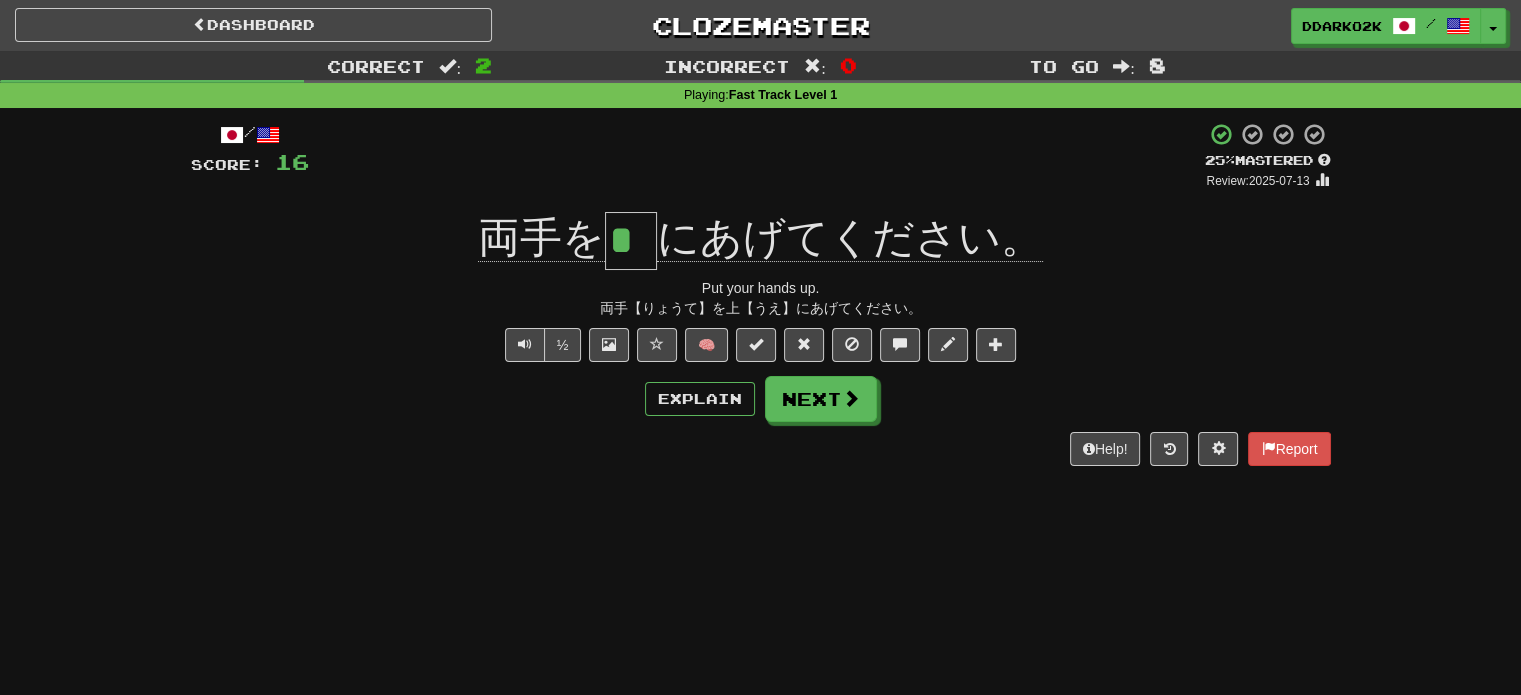 click on "両手を" 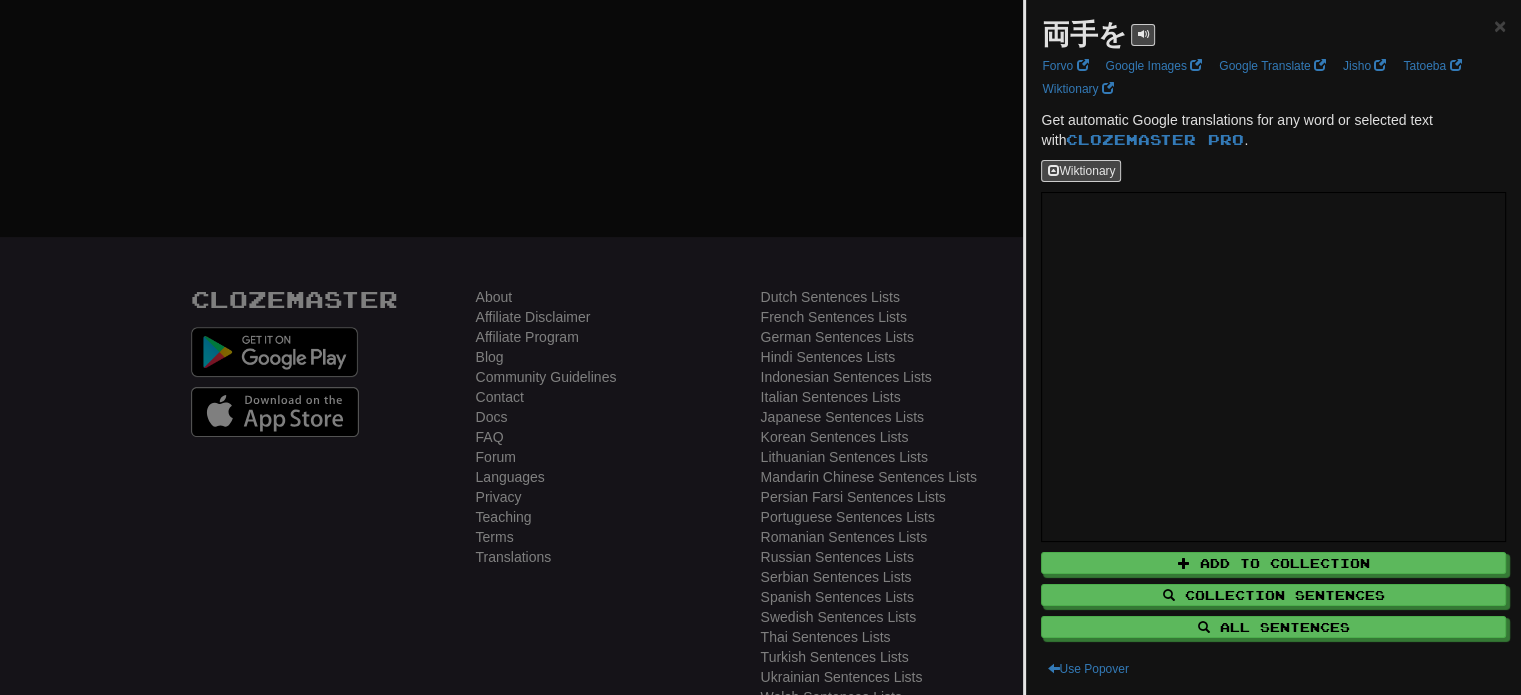 scroll, scrollTop: 0, scrollLeft: 0, axis: both 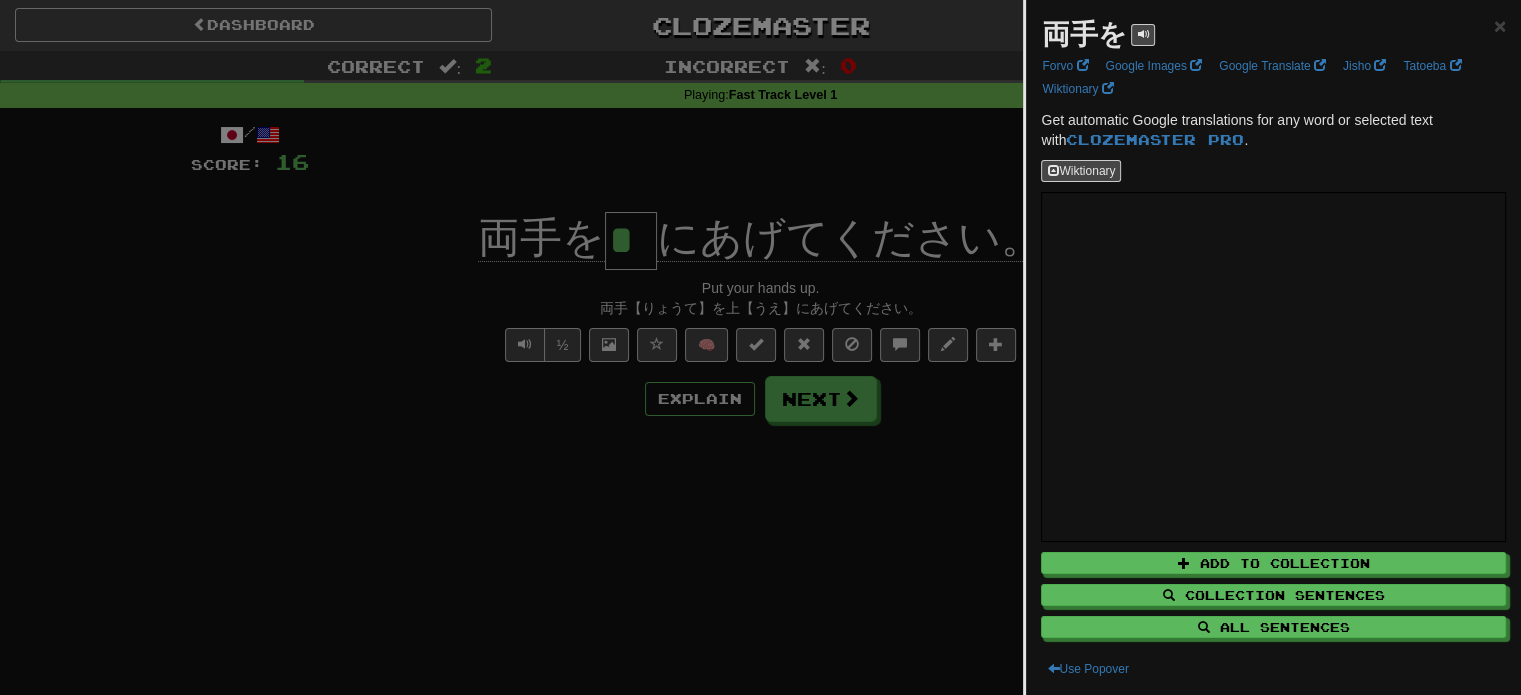 click at bounding box center [760, 347] 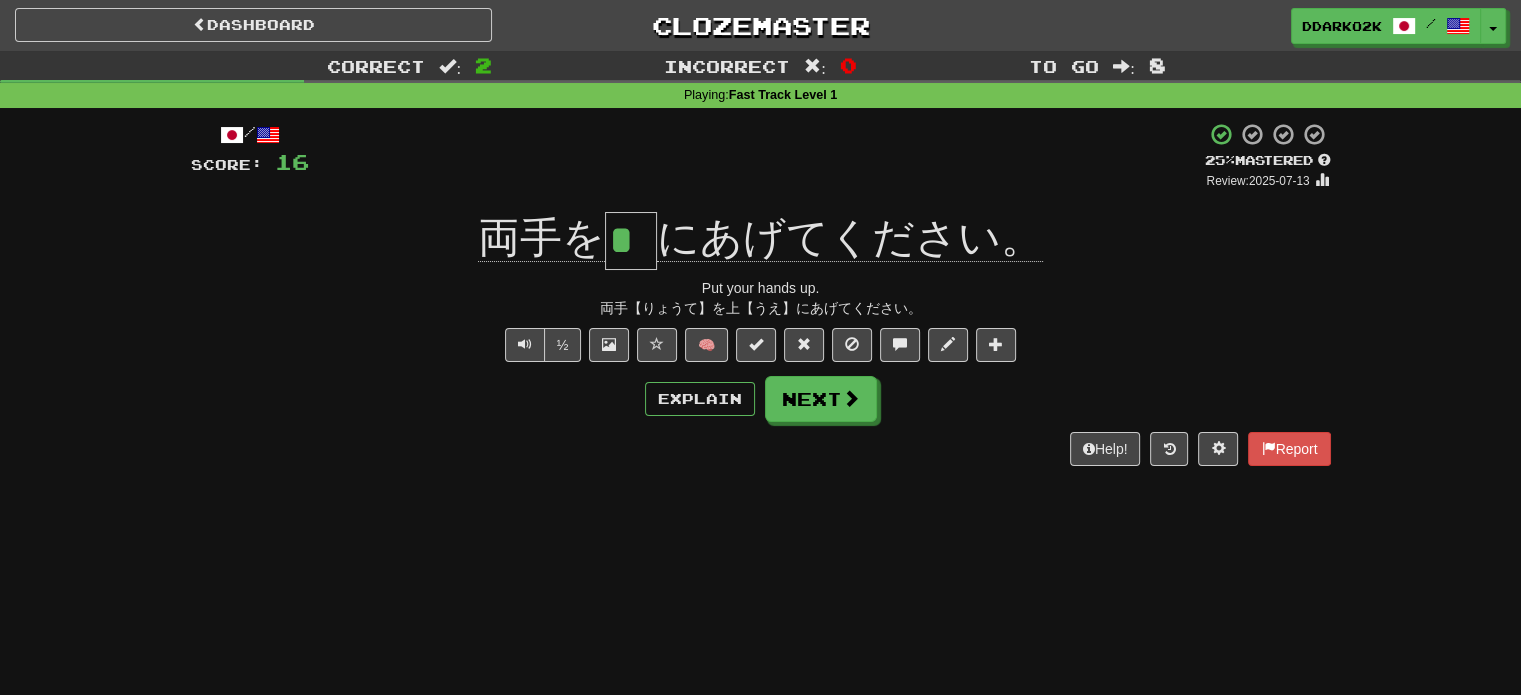 click on "両手を" 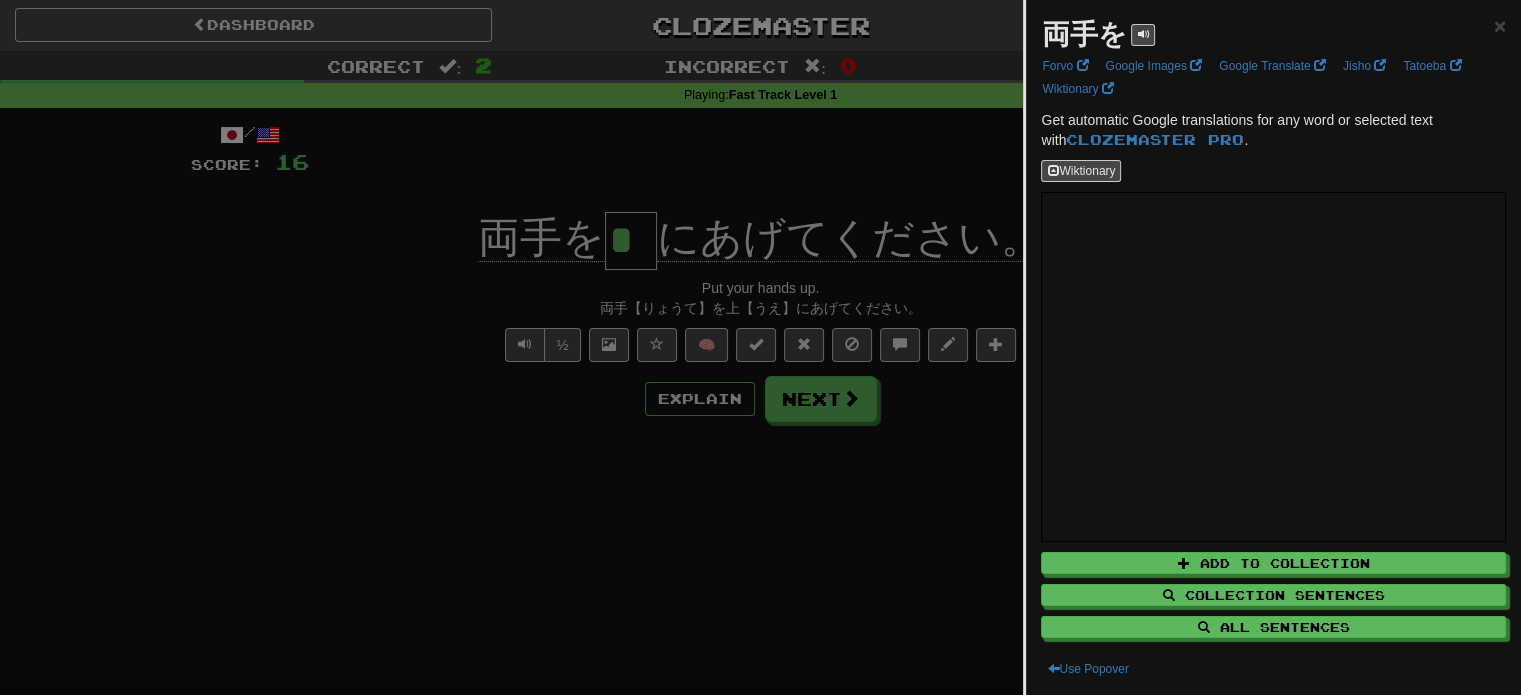 click at bounding box center [760, 347] 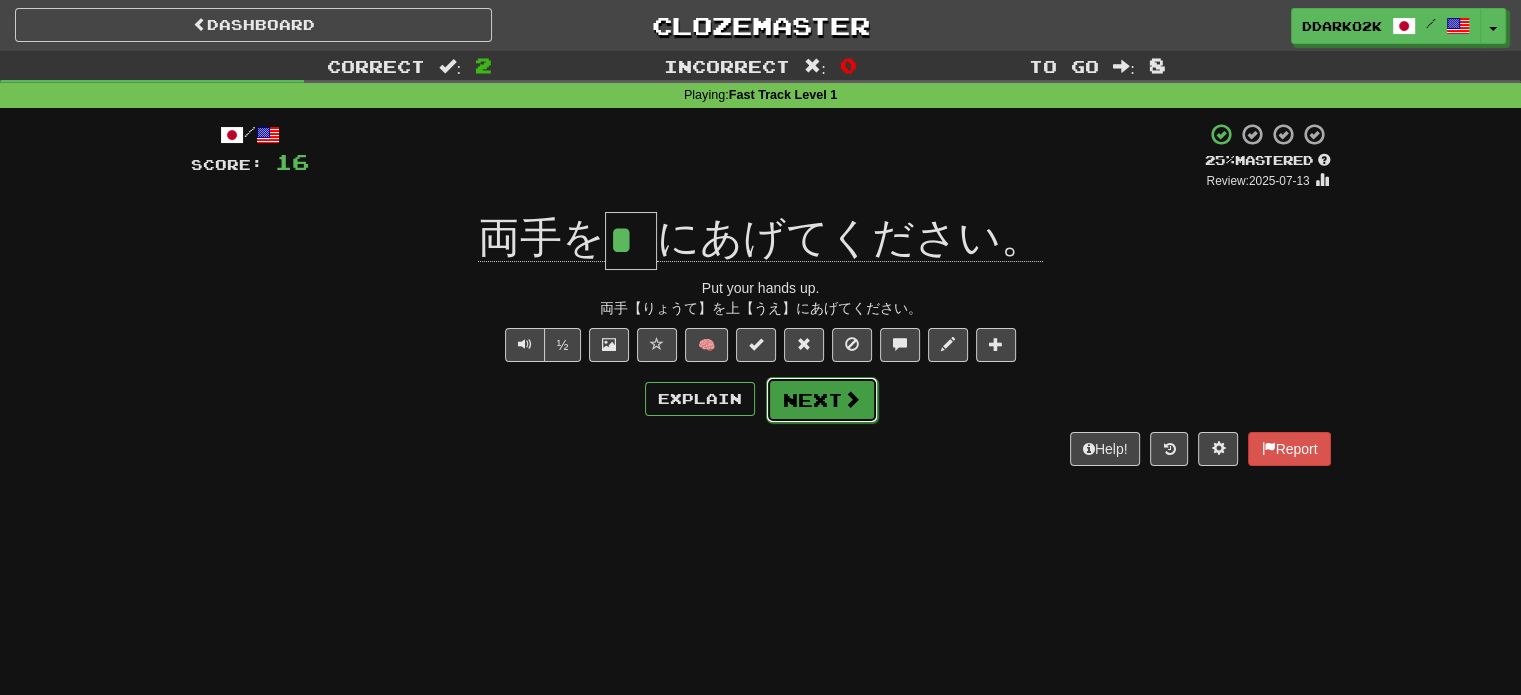 click on "Next" at bounding box center [822, 400] 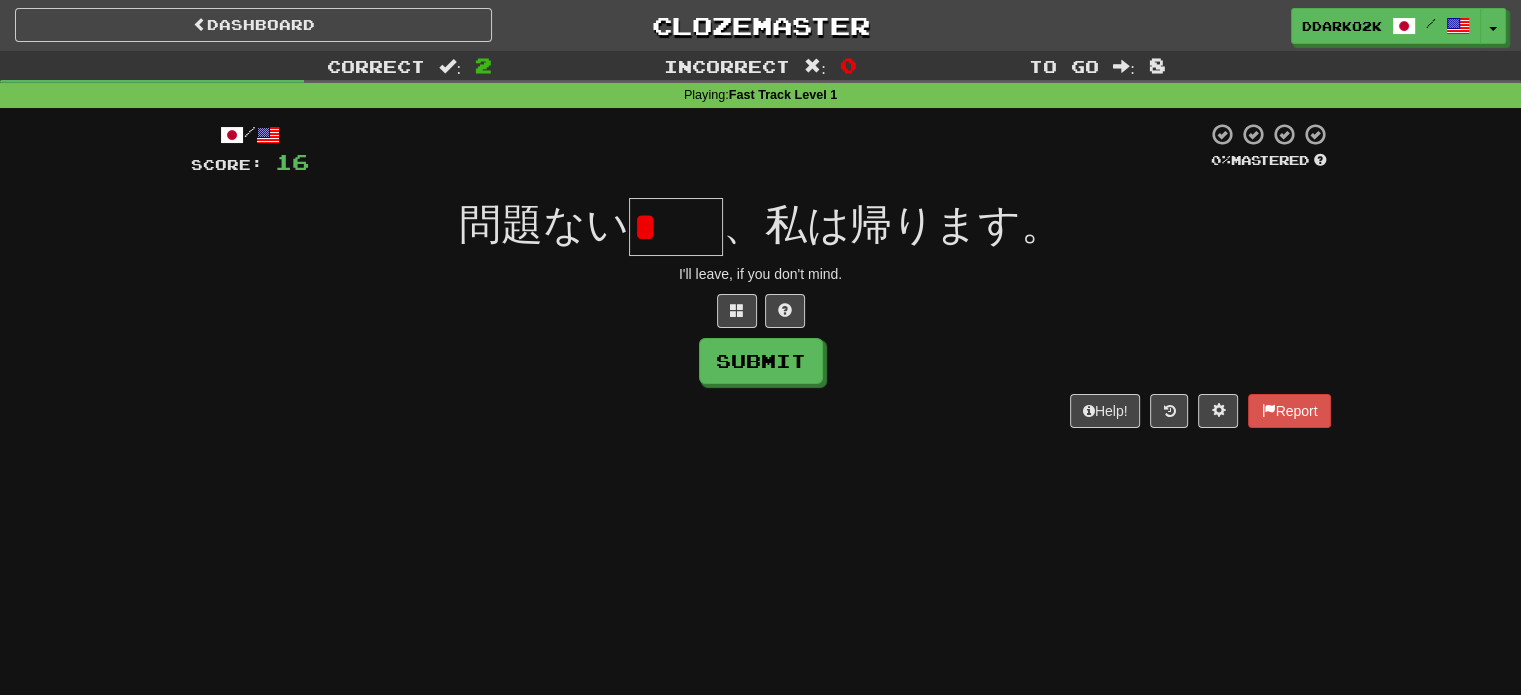 type on "*" 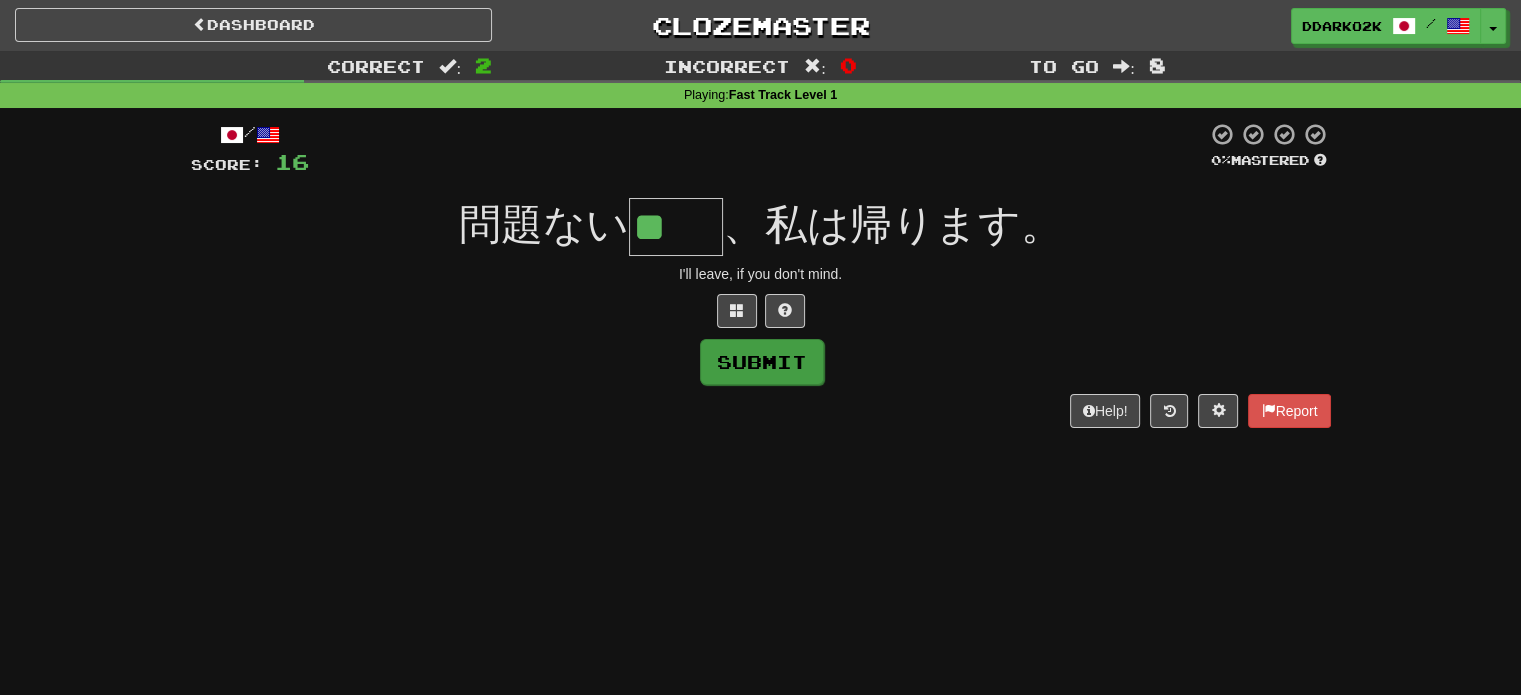 type on "**" 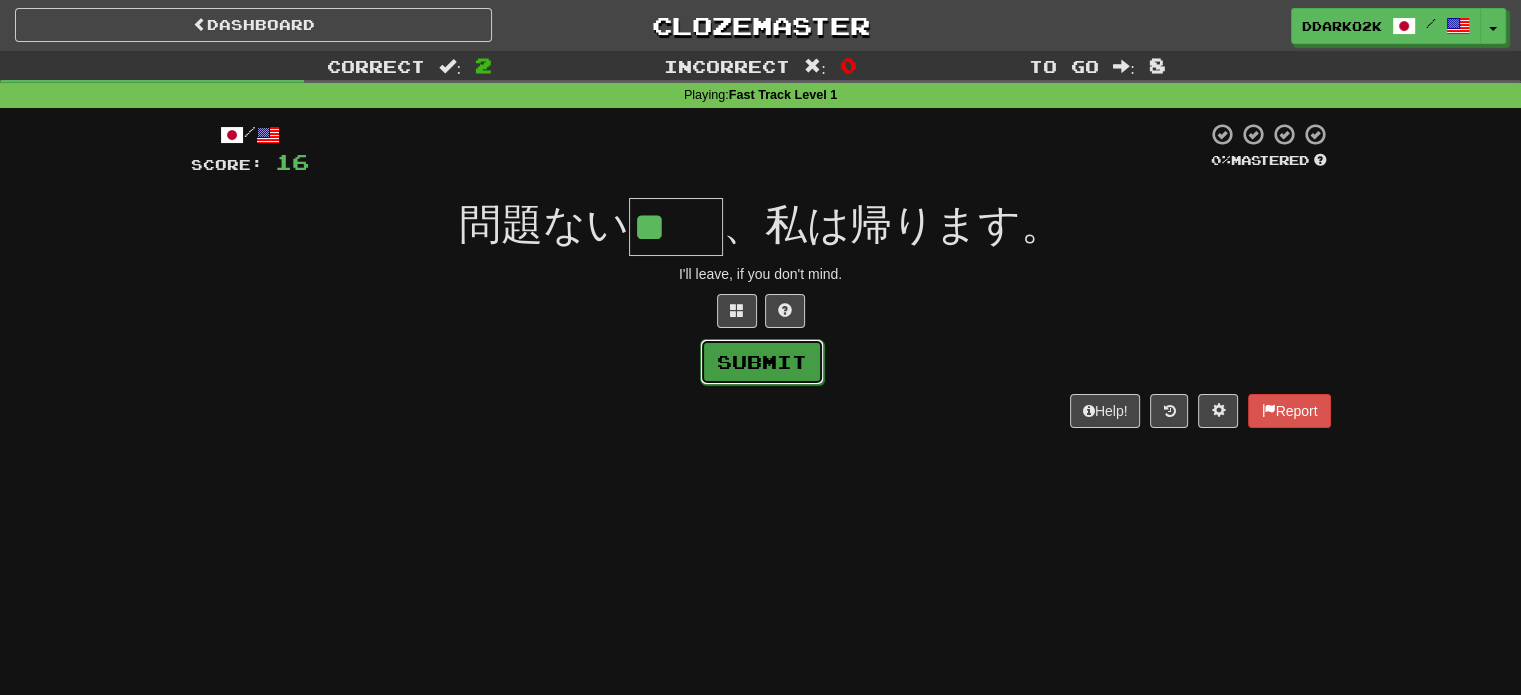 click on "Submit" at bounding box center [762, 362] 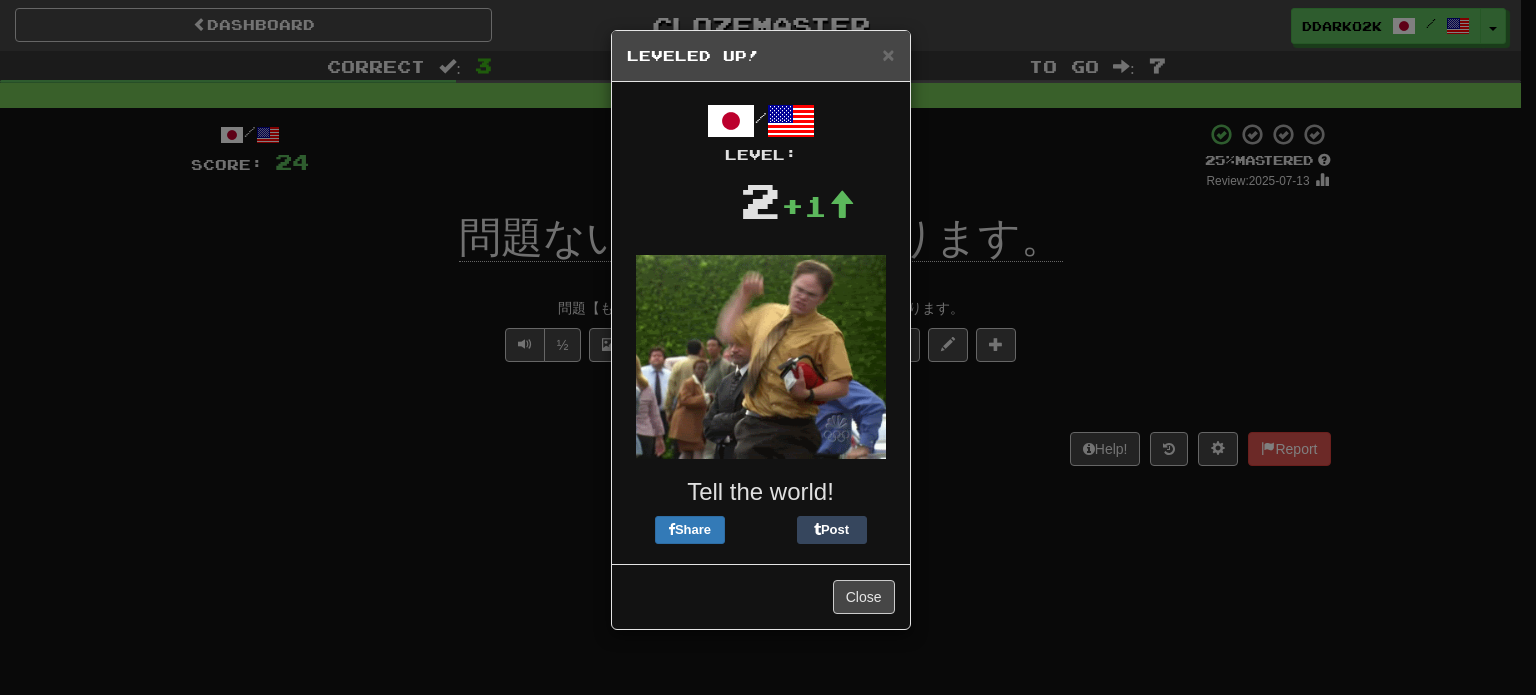click on "× Leveled Up!" at bounding box center (761, 56) 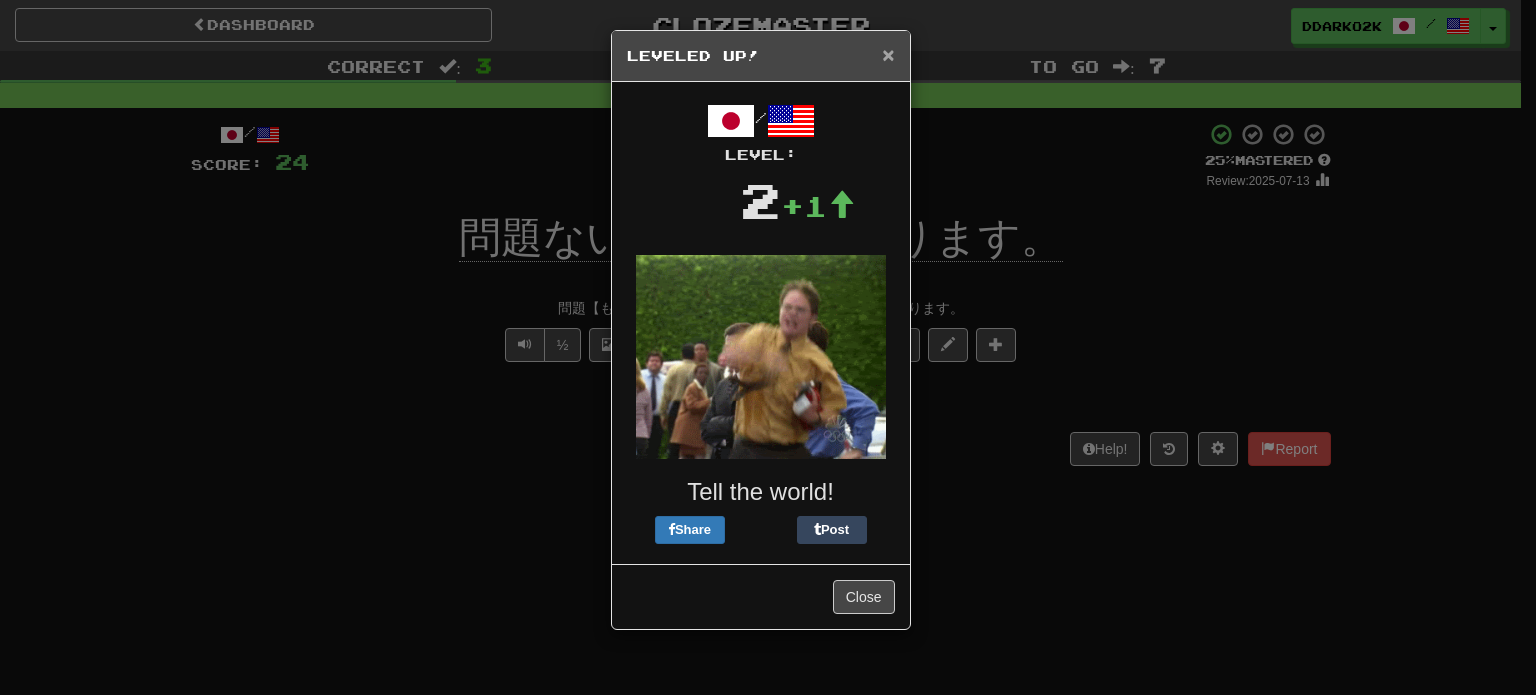 click on "×" at bounding box center [888, 54] 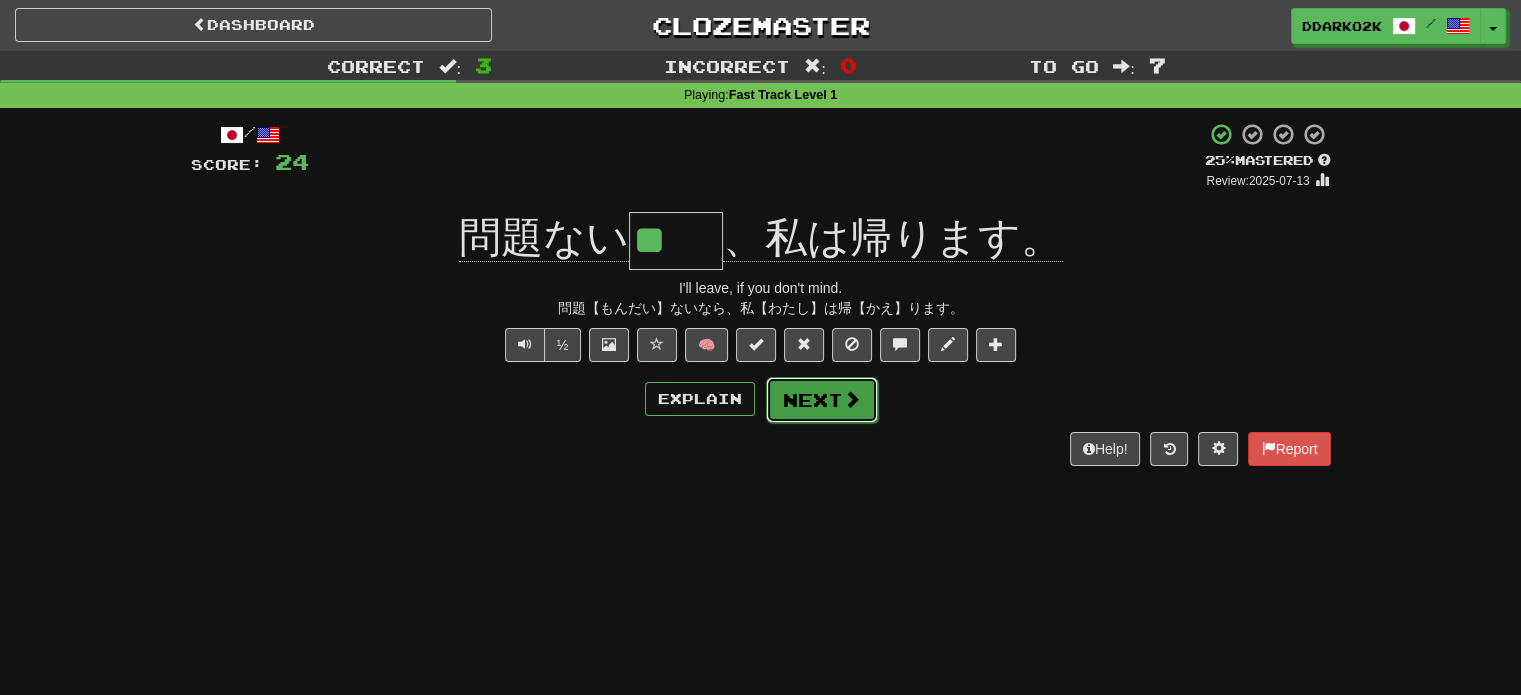click on "Next" at bounding box center [822, 400] 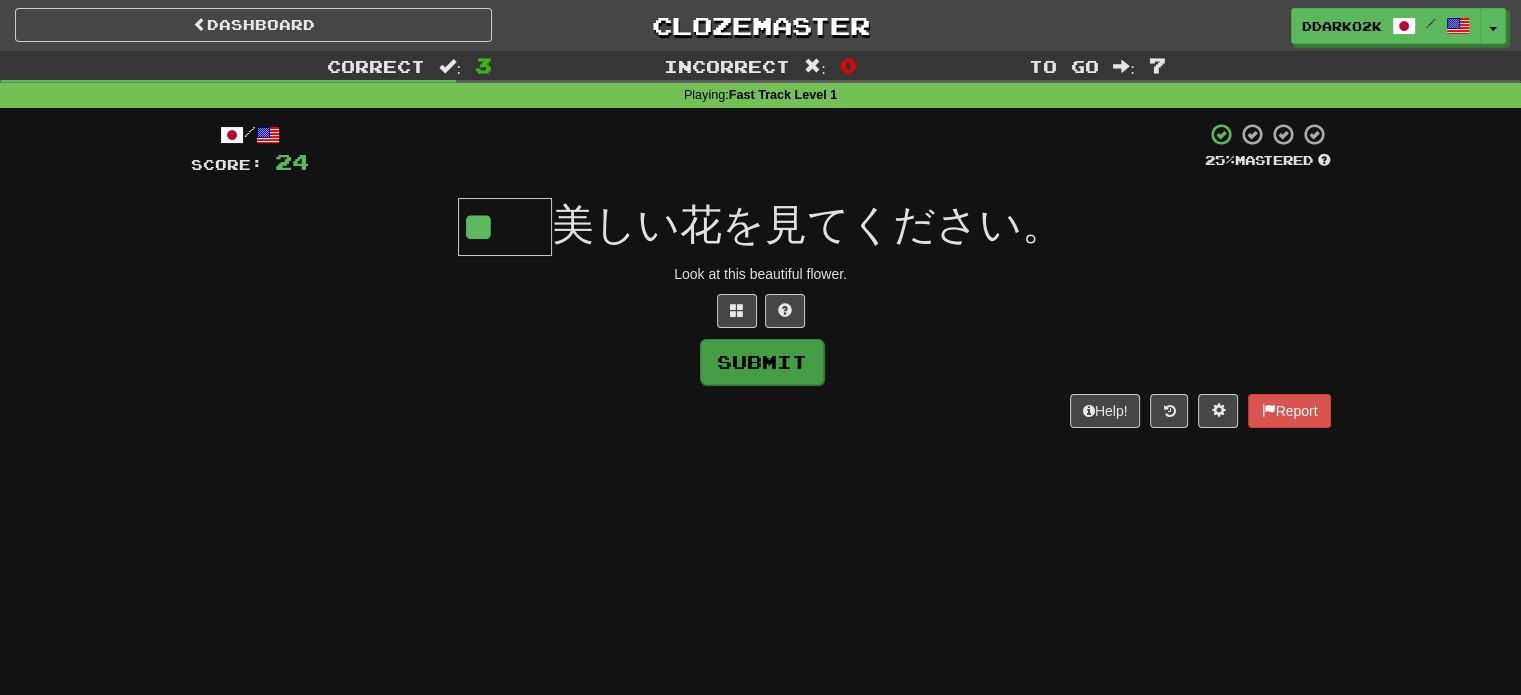 type on "**" 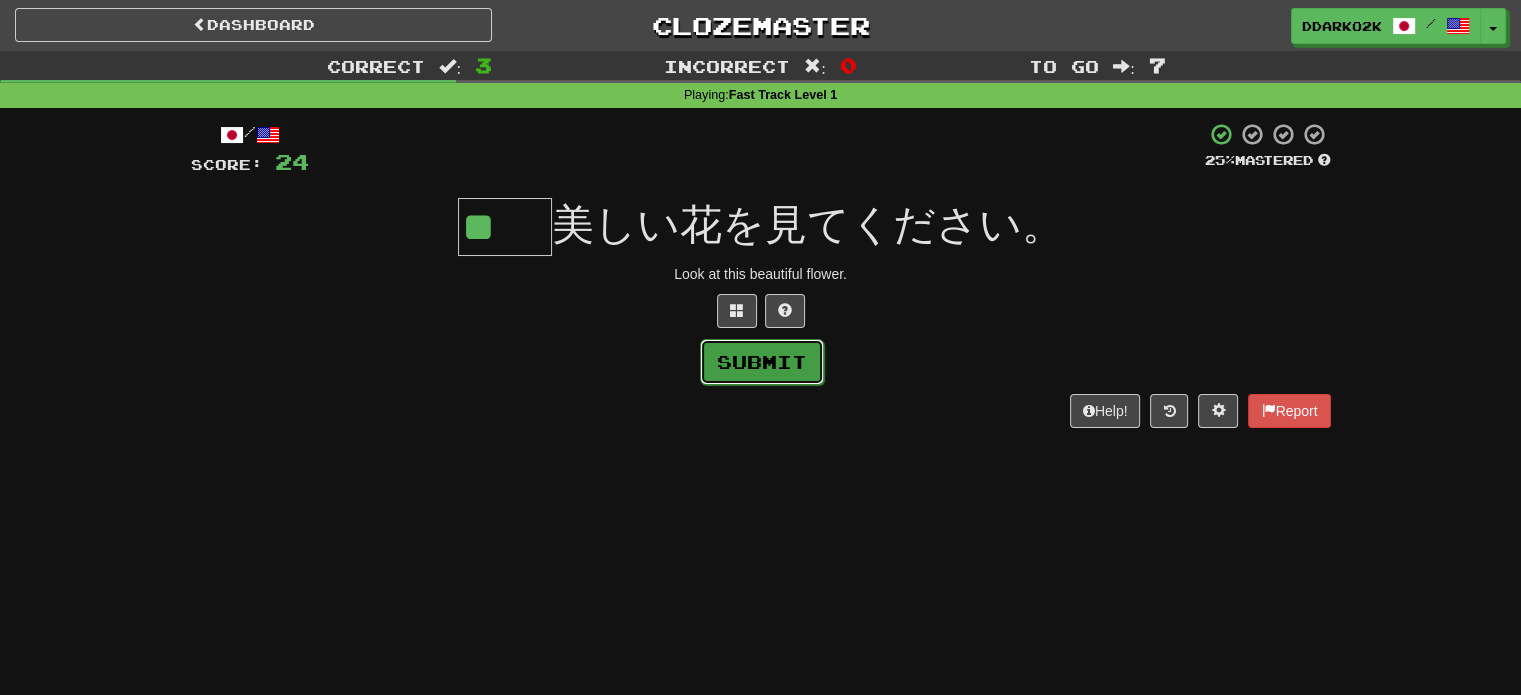 click on "Submit" at bounding box center (762, 362) 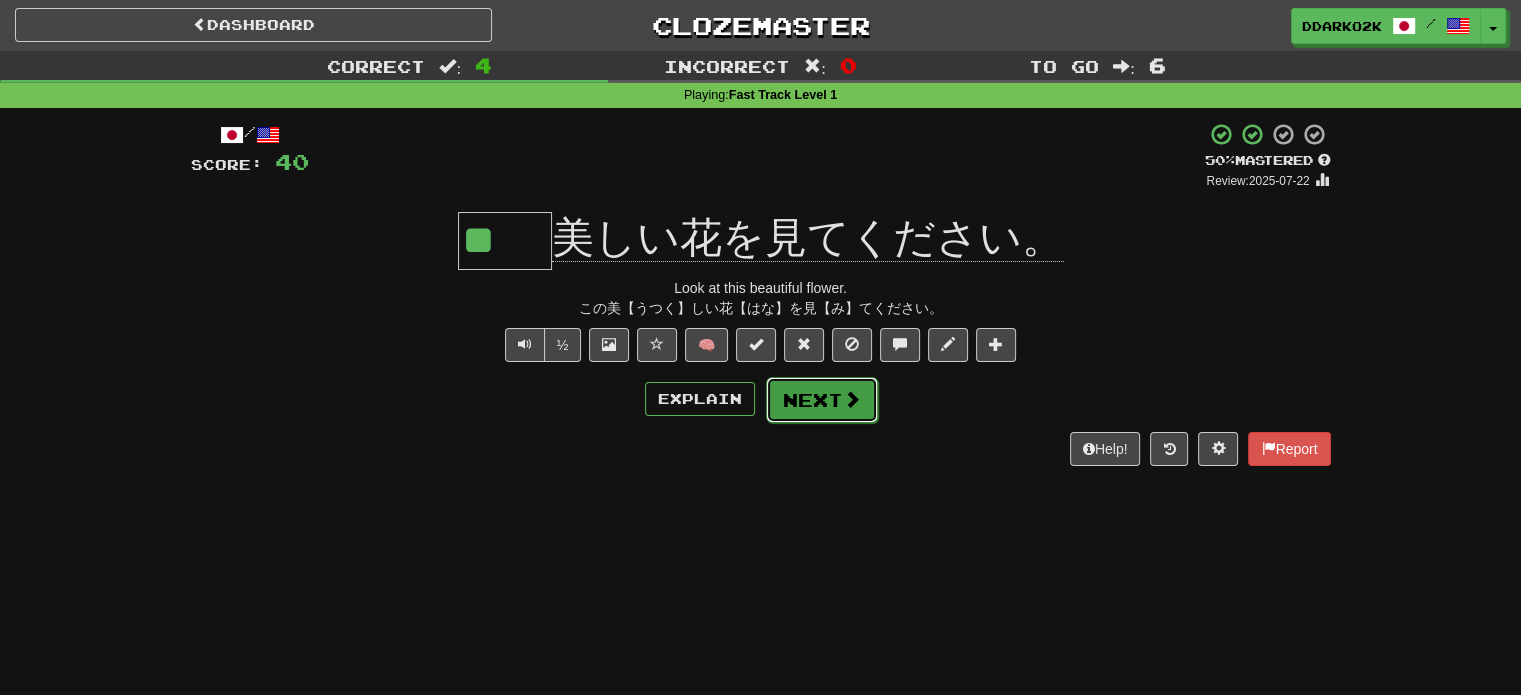 click at bounding box center [852, 399] 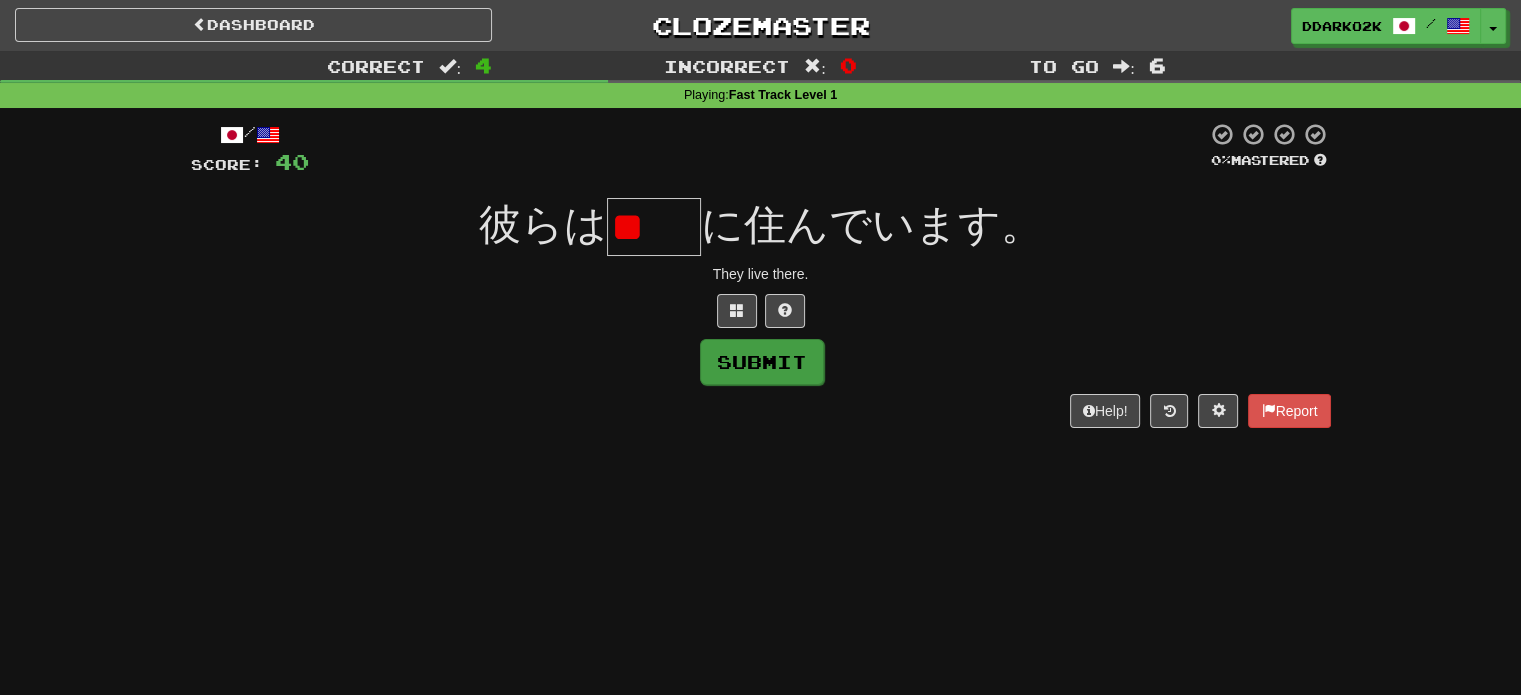 scroll, scrollTop: 0, scrollLeft: 0, axis: both 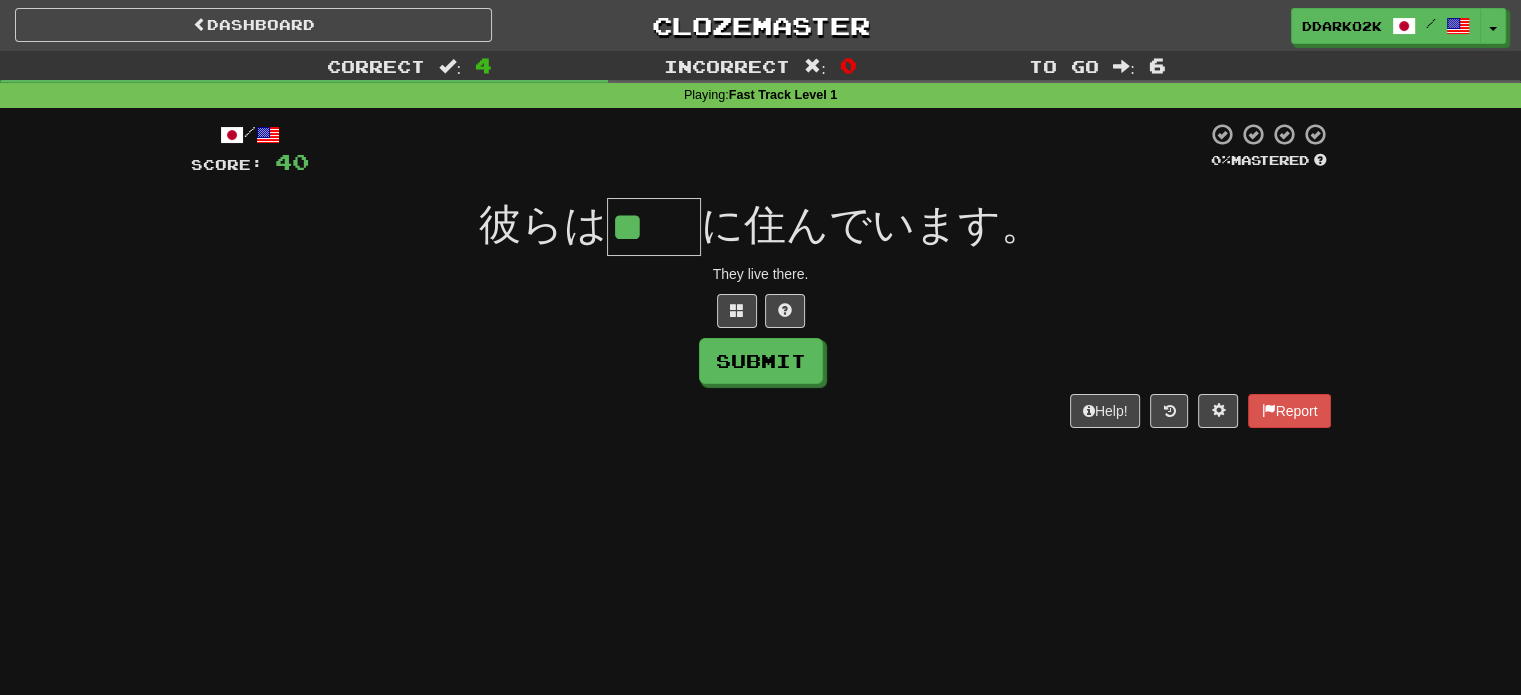type on "**" 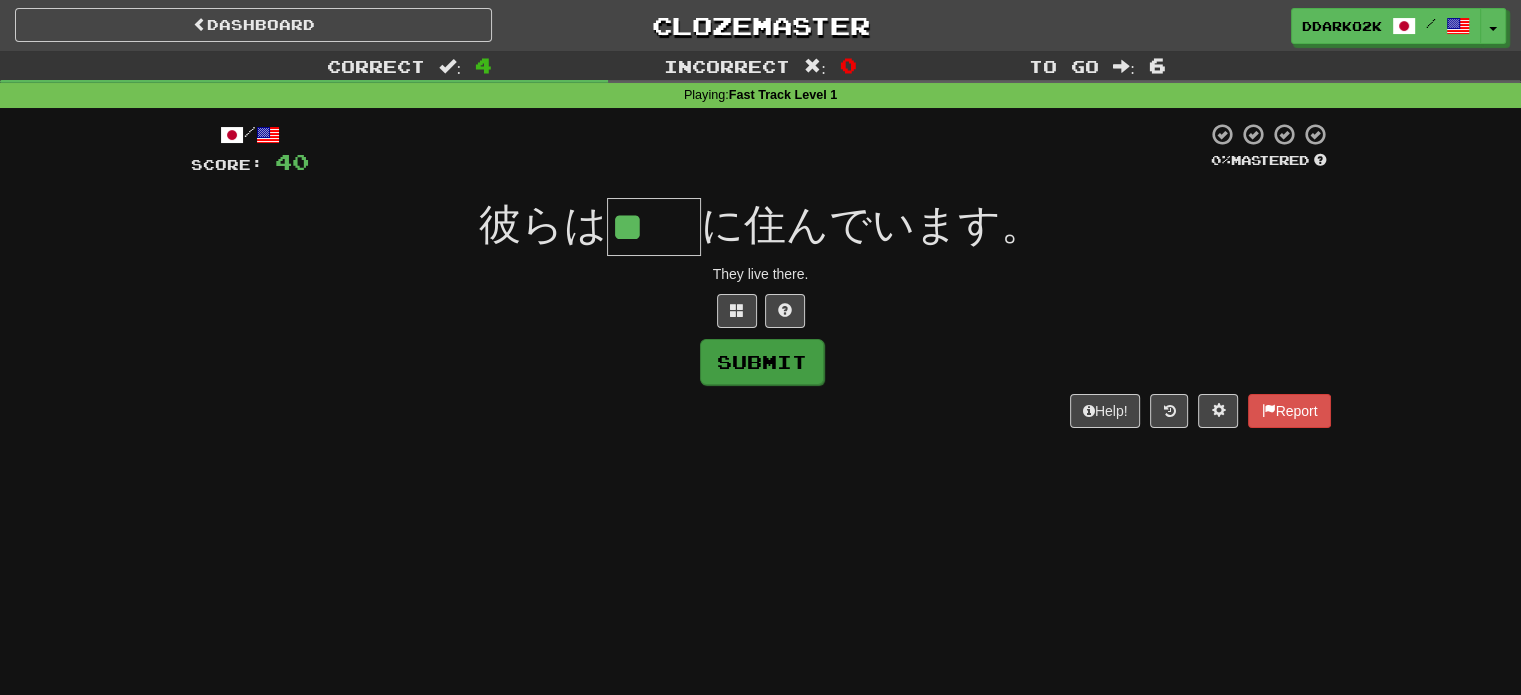drag, startPoint x: 685, startPoint y: 366, endPoint x: 749, endPoint y: 348, distance: 66.48308 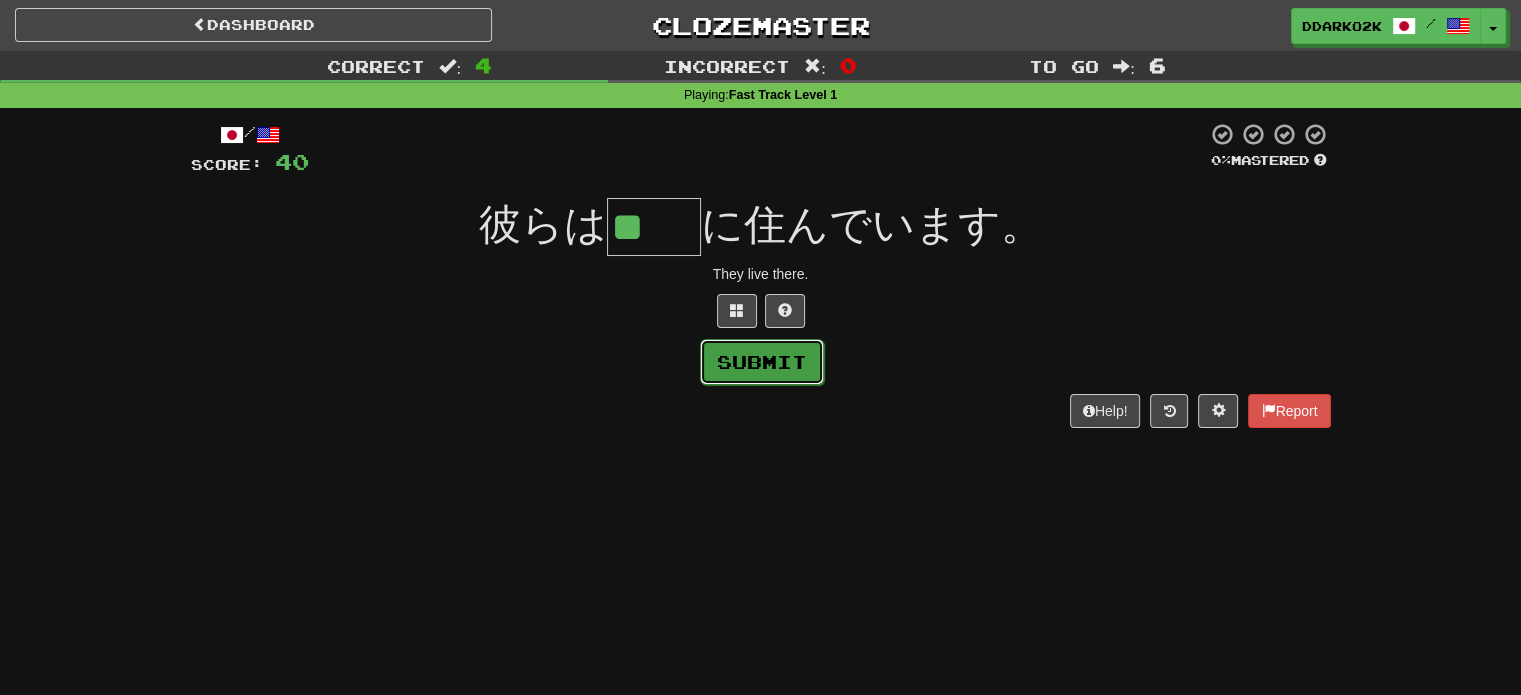 click on "Submit" at bounding box center [762, 362] 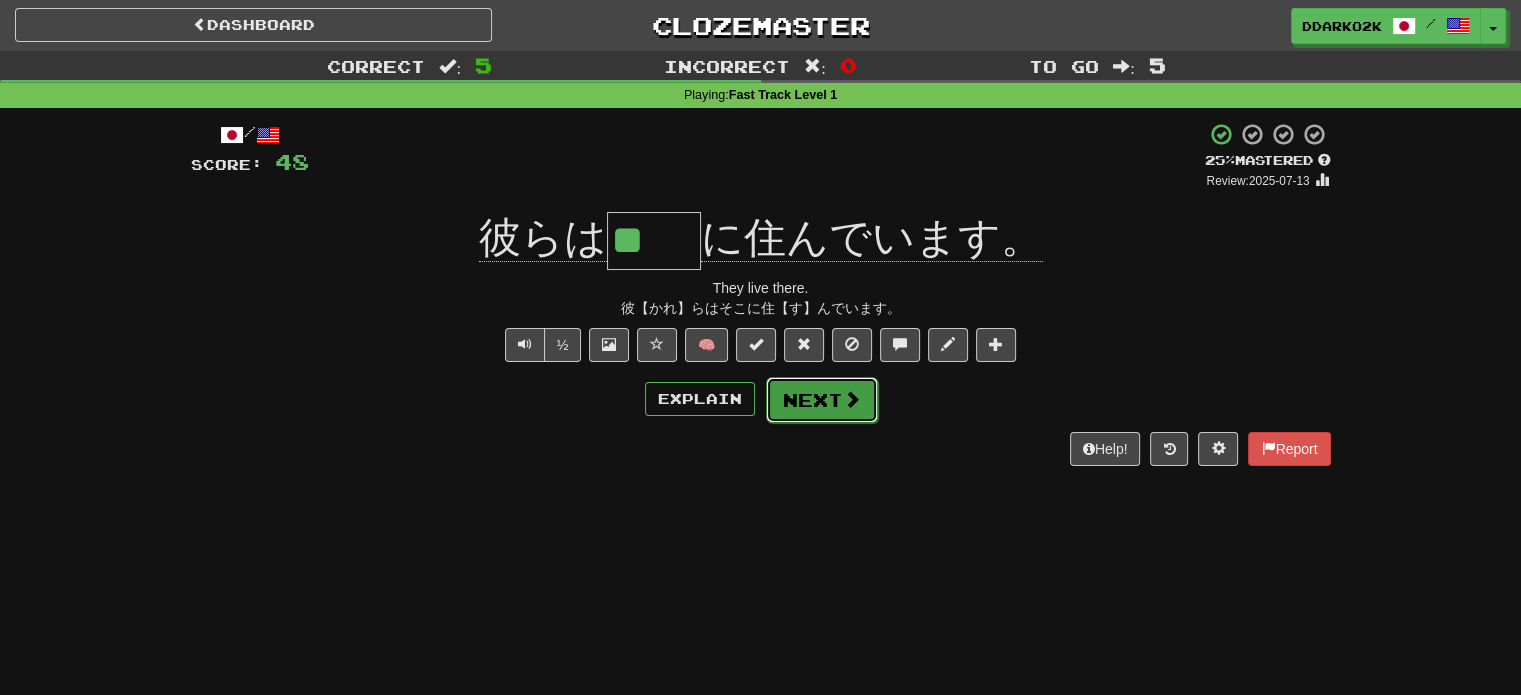 click on "Next" at bounding box center [822, 400] 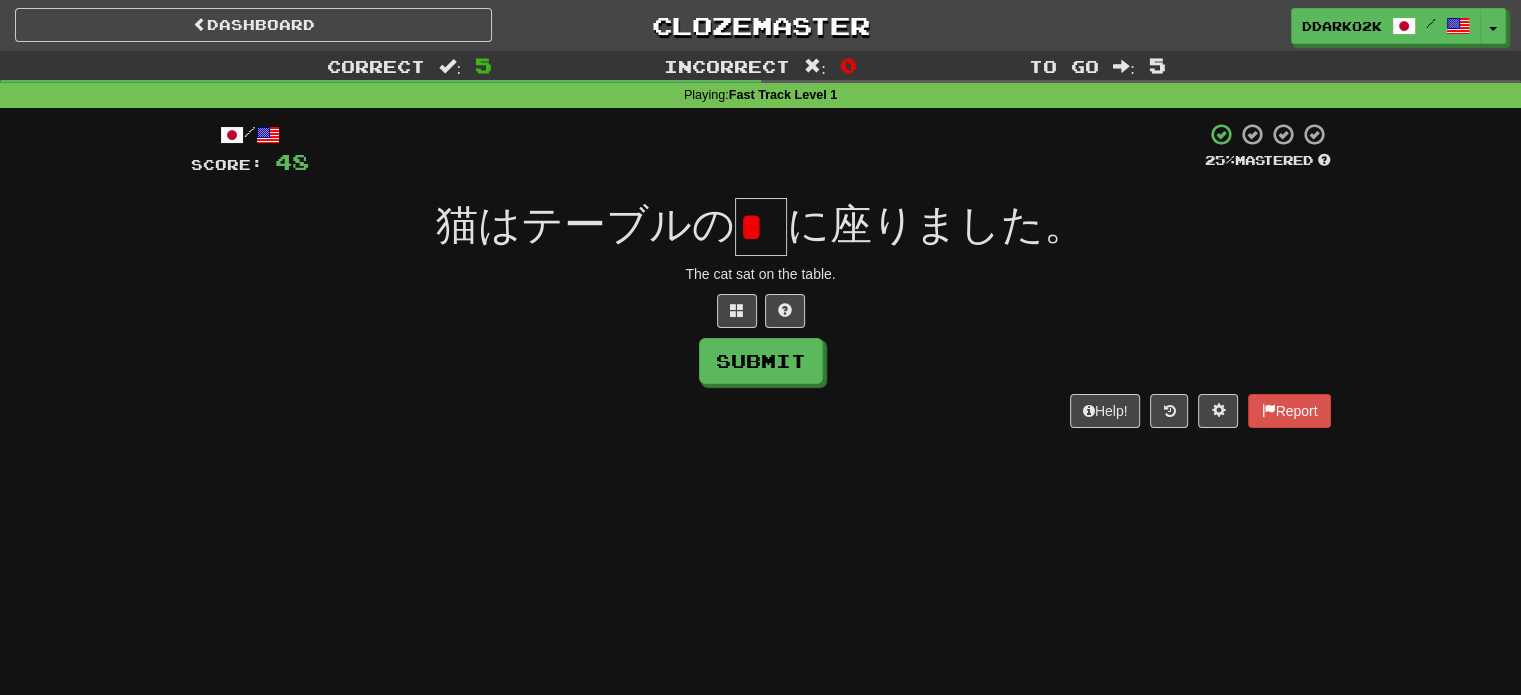 scroll, scrollTop: 0, scrollLeft: 0, axis: both 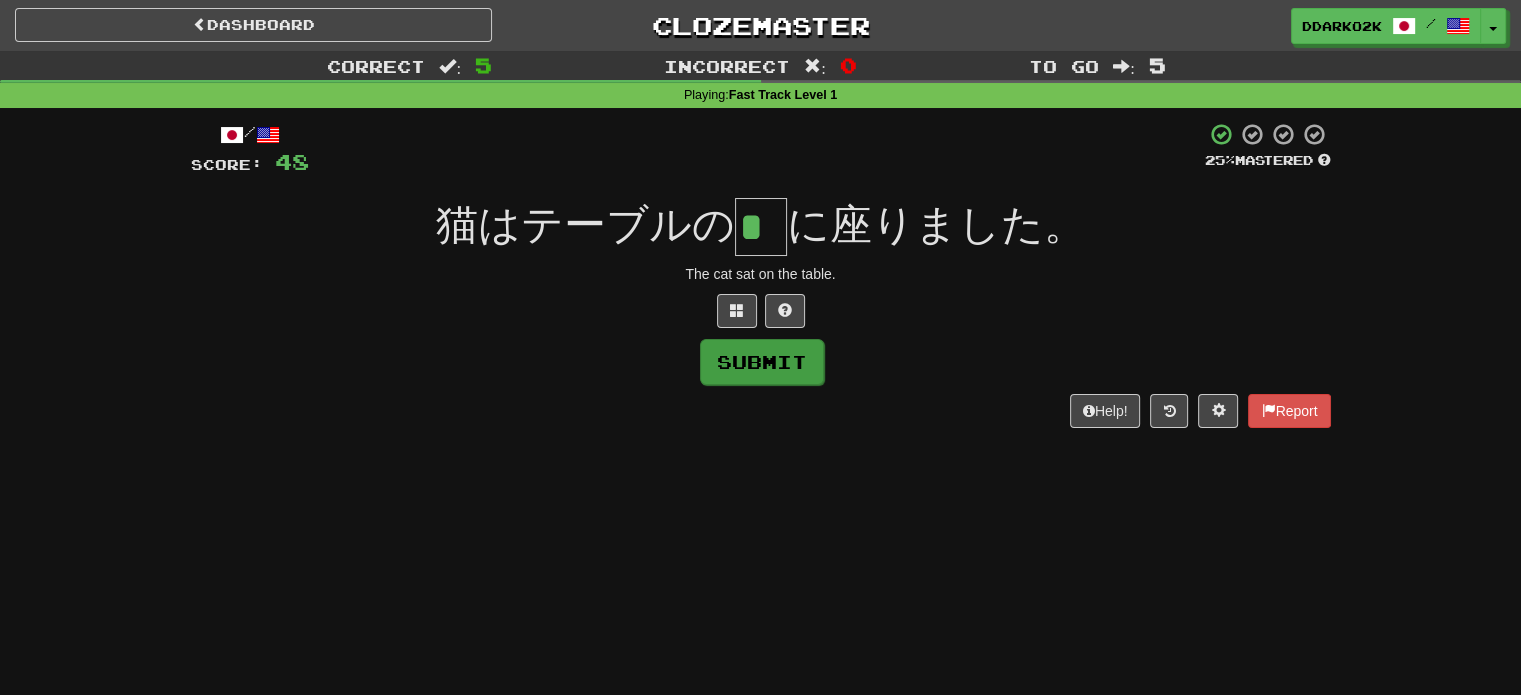 type on "*" 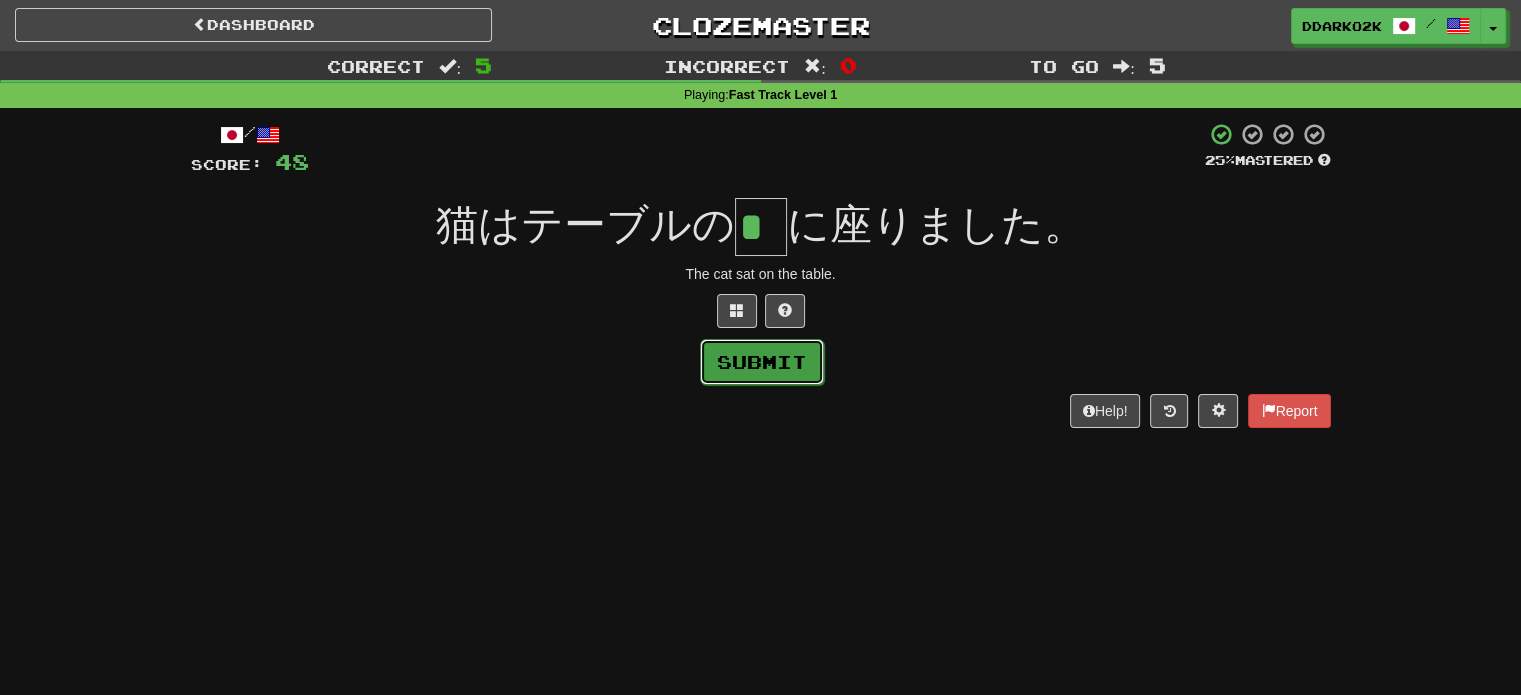 click on "Submit" at bounding box center [762, 362] 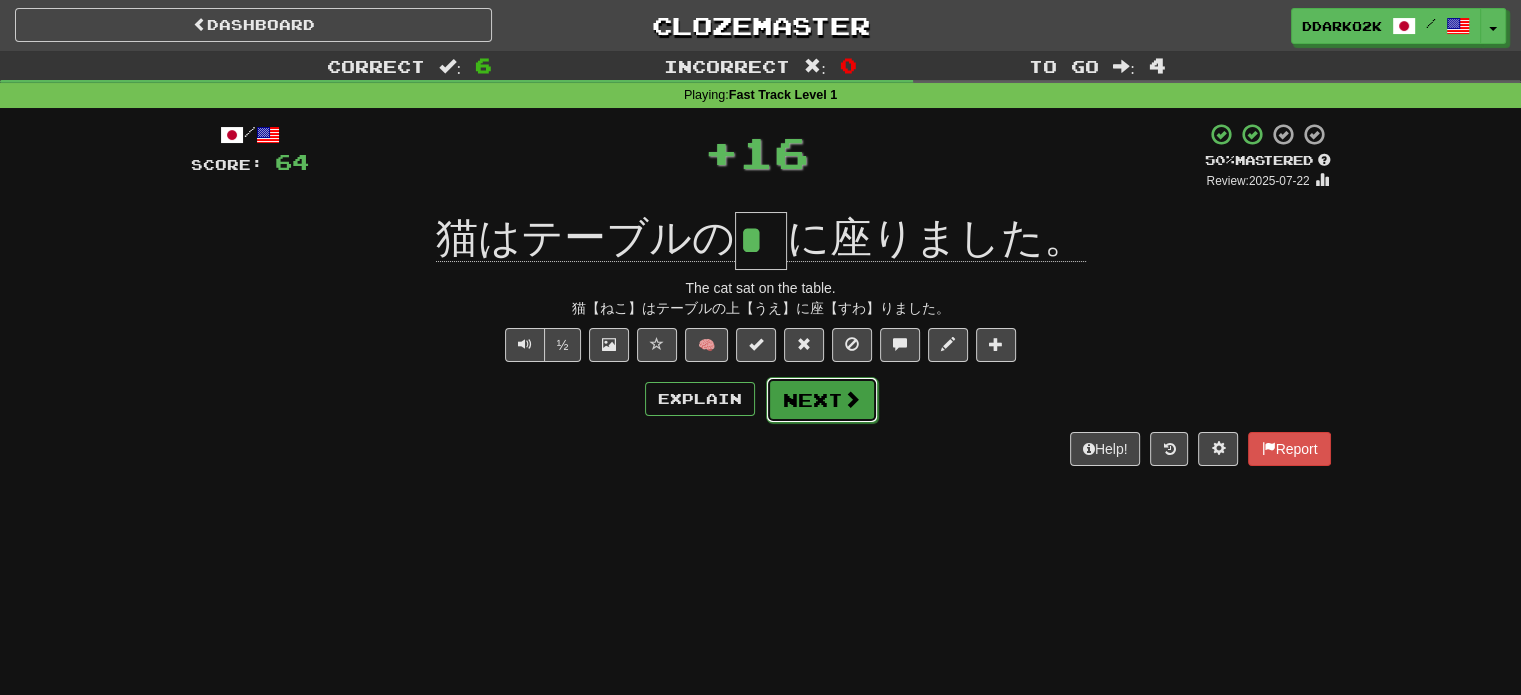 click on "Next" at bounding box center (822, 400) 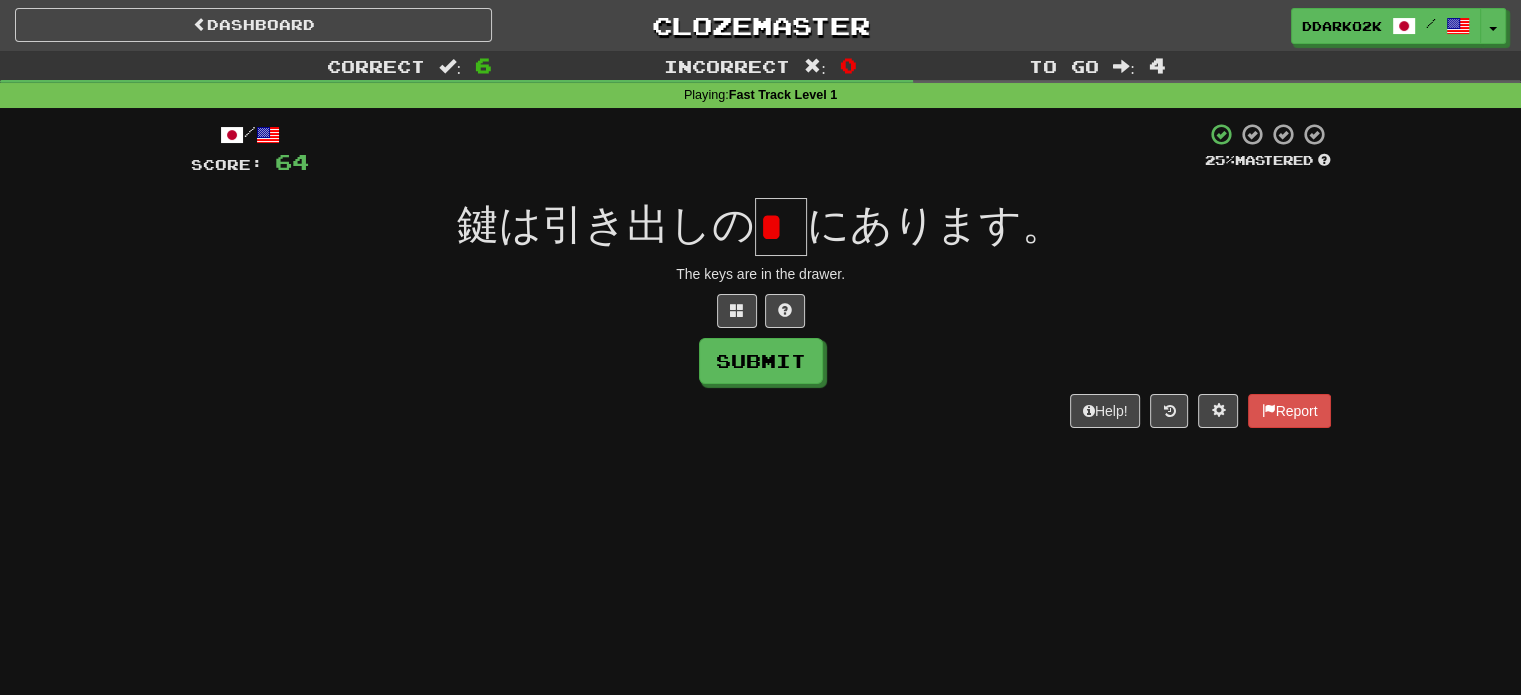 scroll, scrollTop: 0, scrollLeft: 0, axis: both 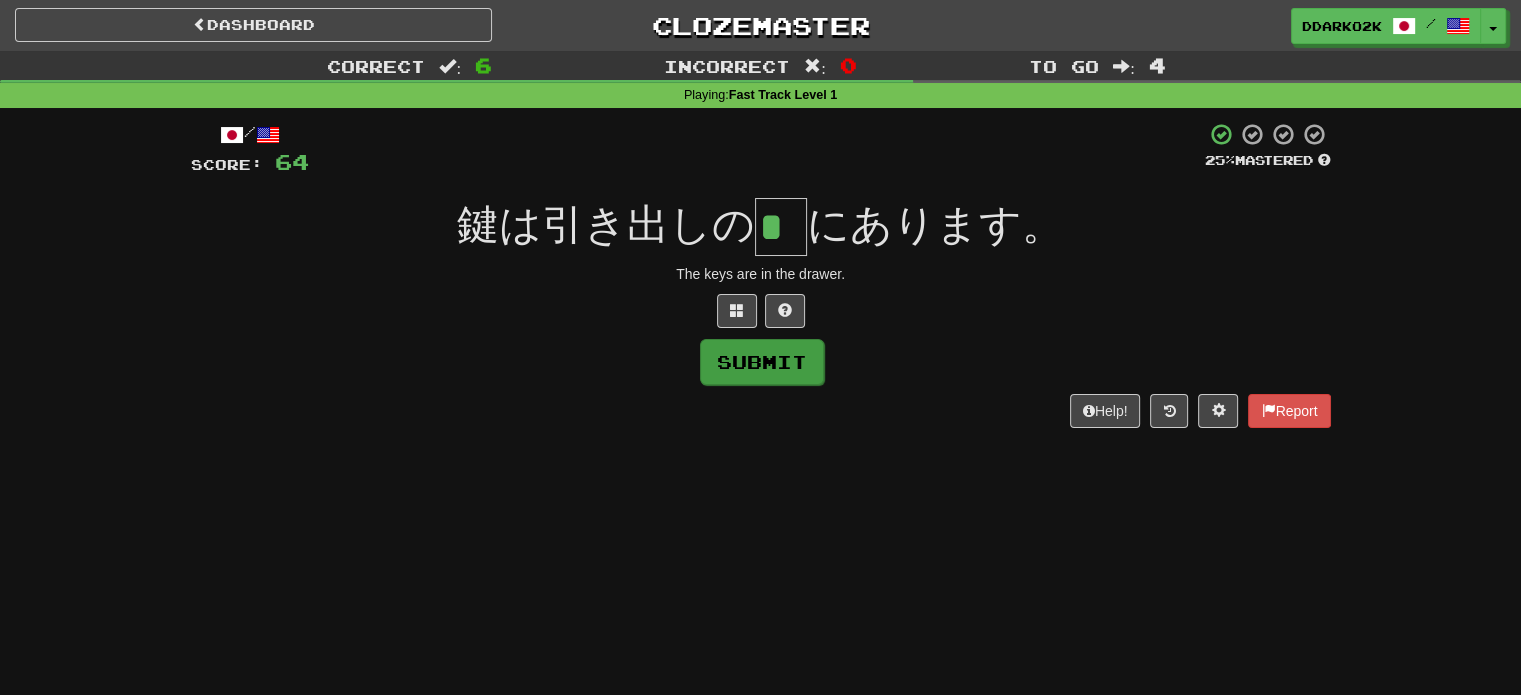 type on "*" 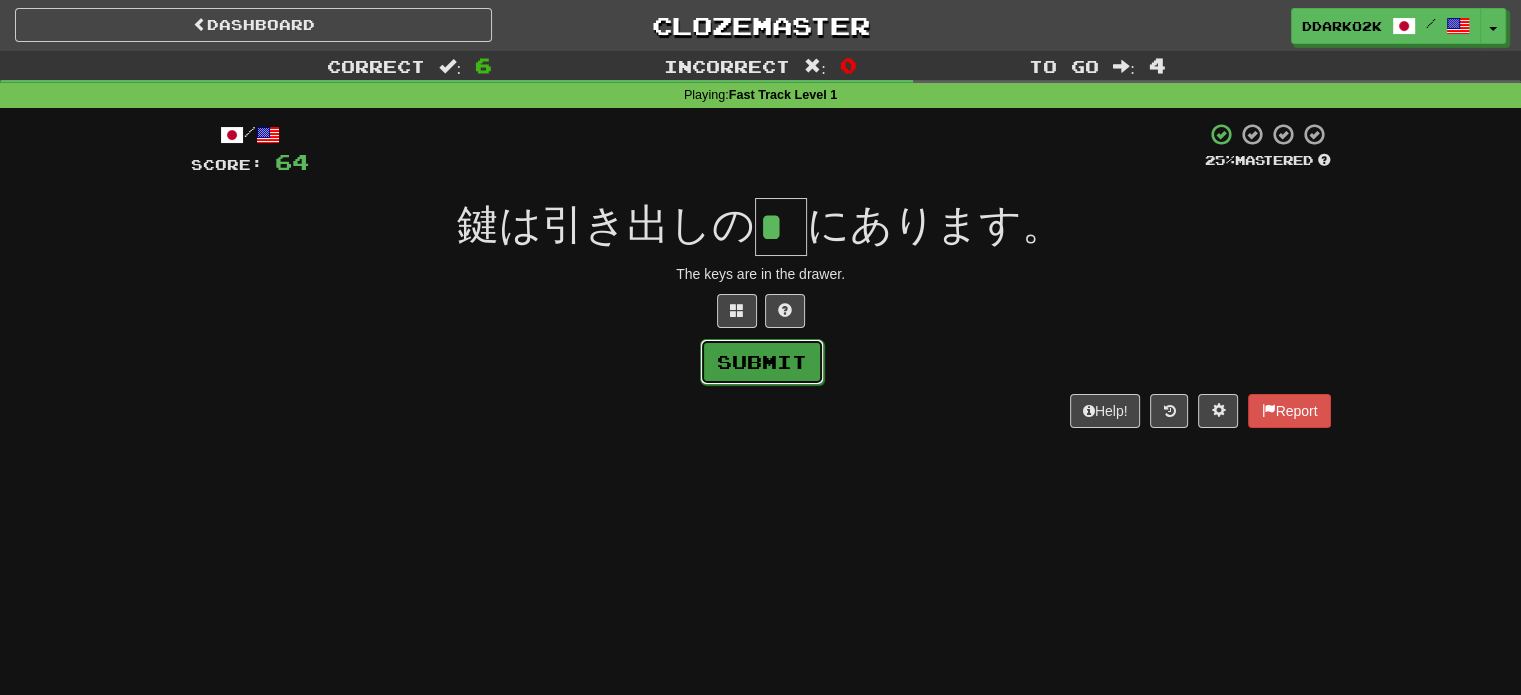 click on "Submit" at bounding box center [762, 362] 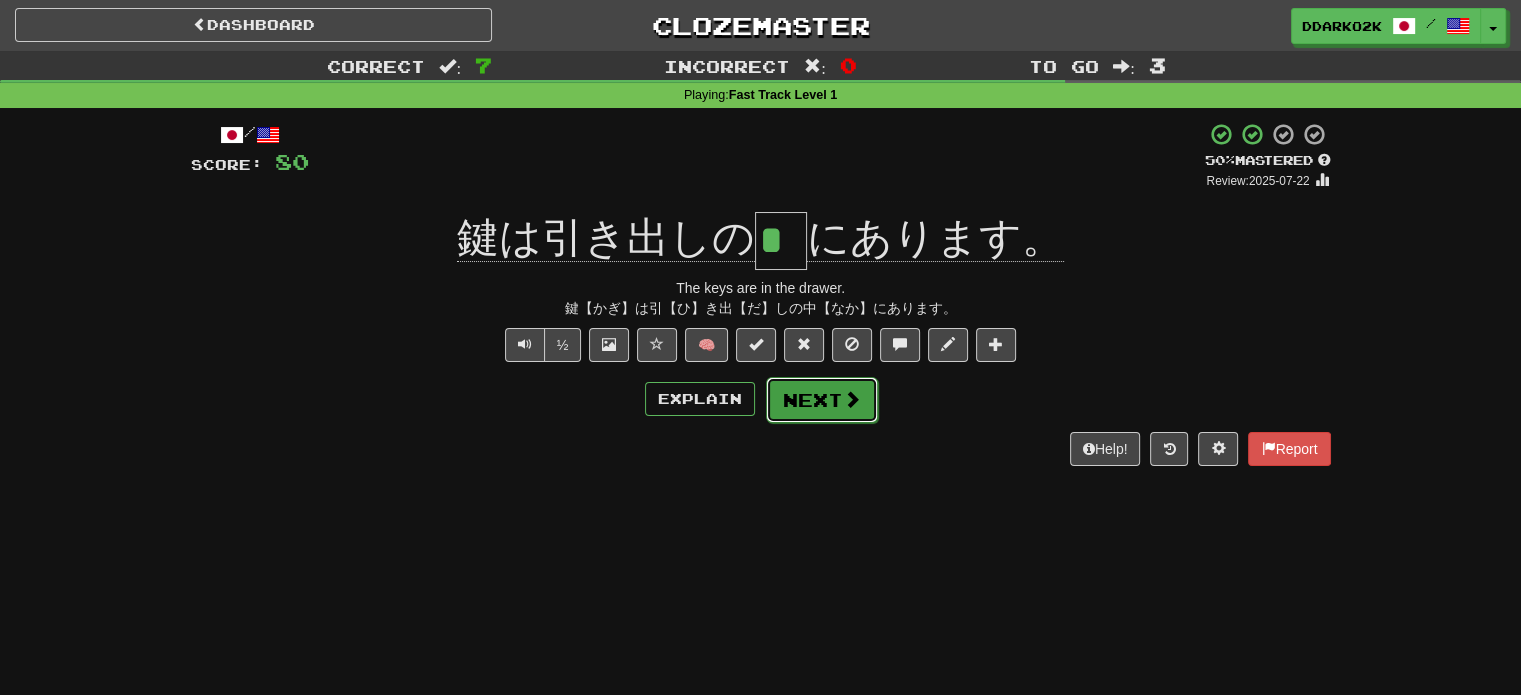 click on "Next" at bounding box center (822, 400) 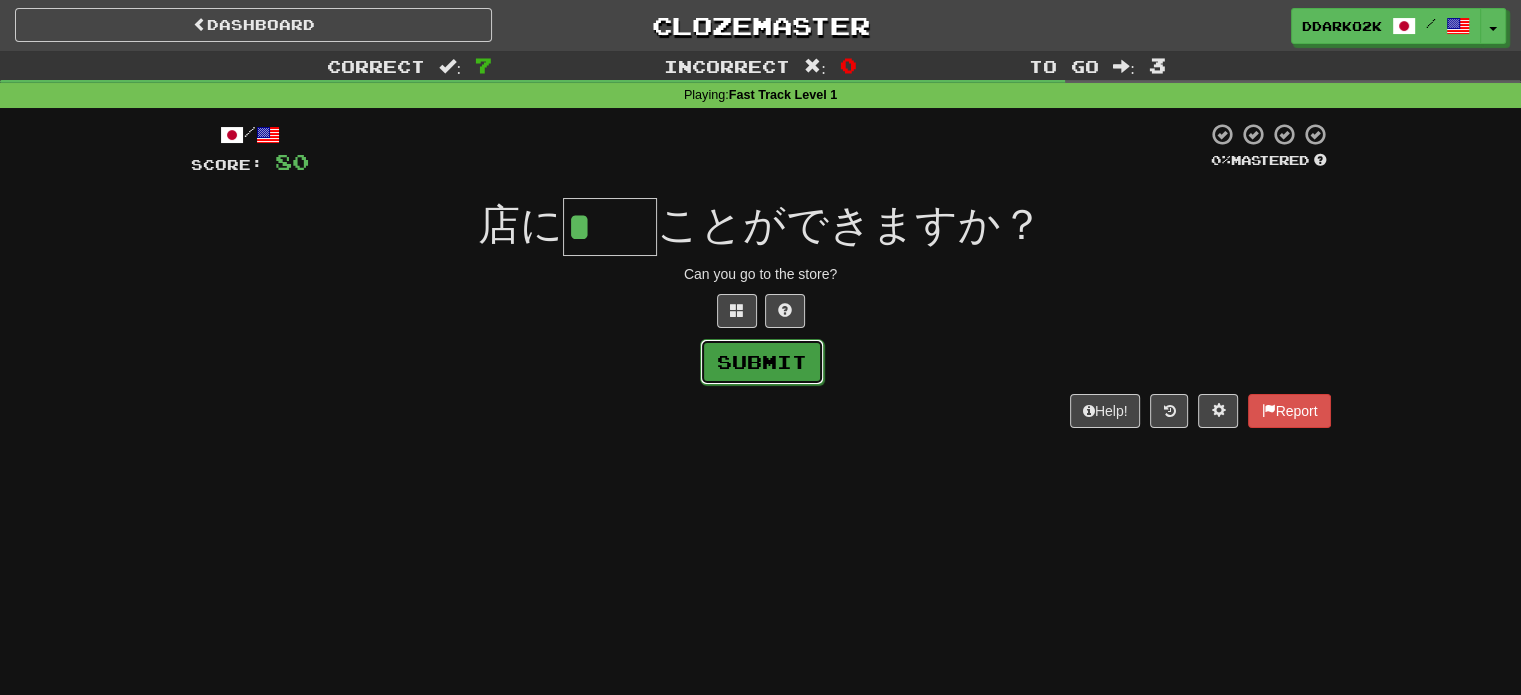 click on "Submit" at bounding box center (762, 362) 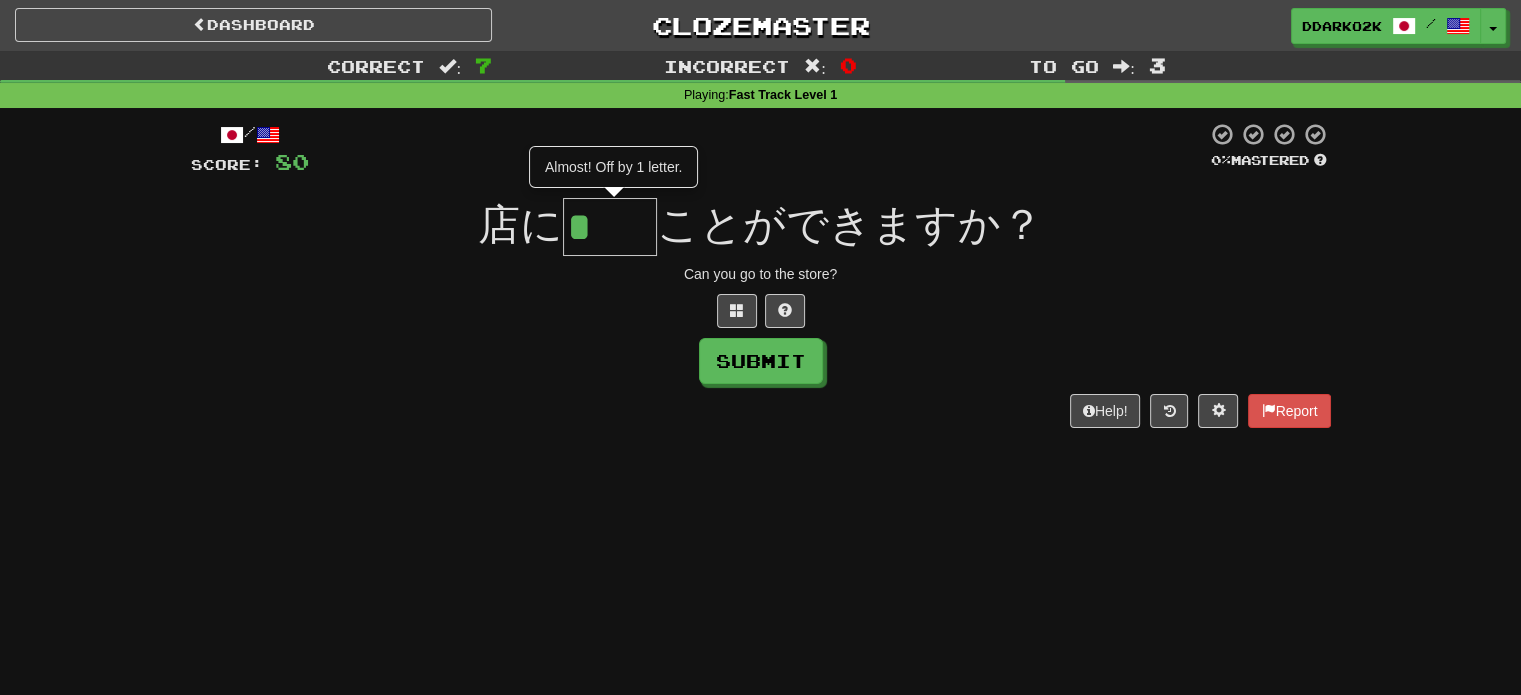 click on "*" at bounding box center (610, 227) 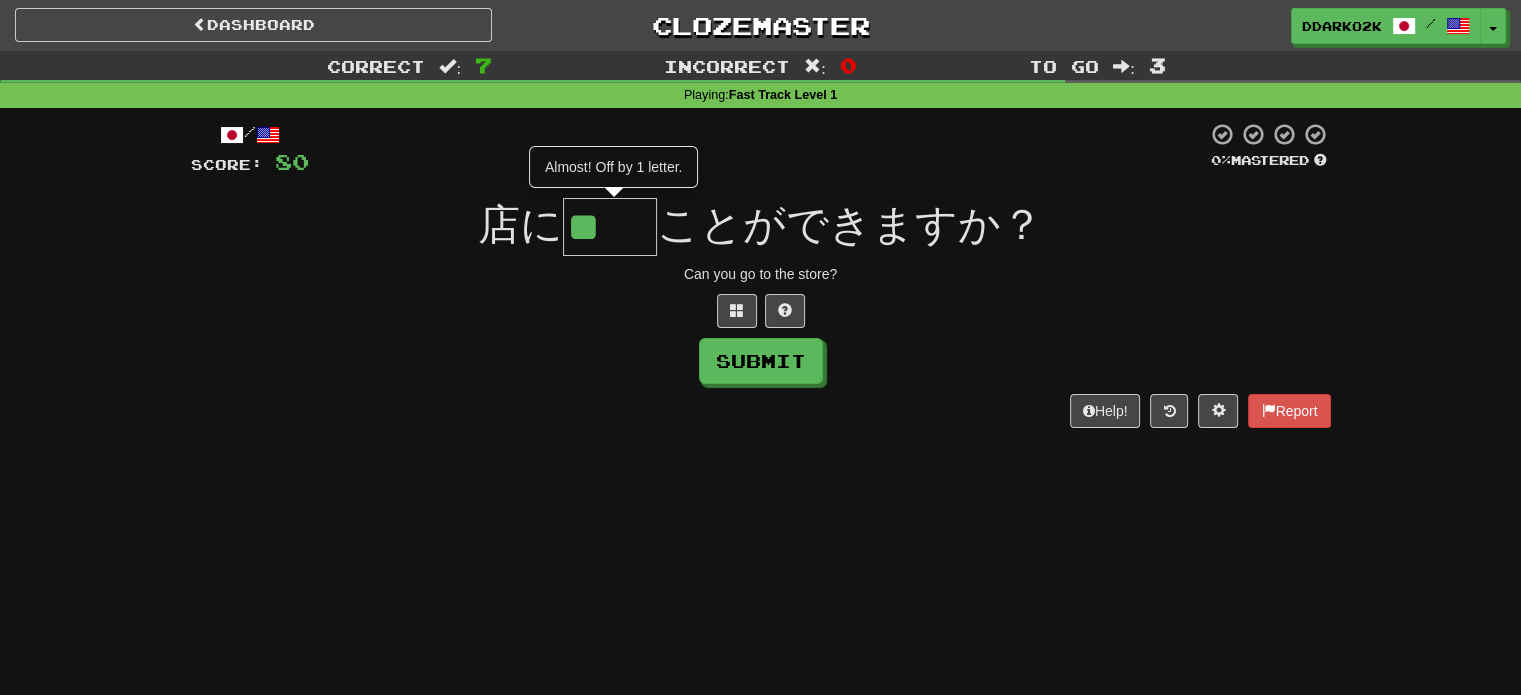 scroll, scrollTop: 0, scrollLeft: 0, axis: both 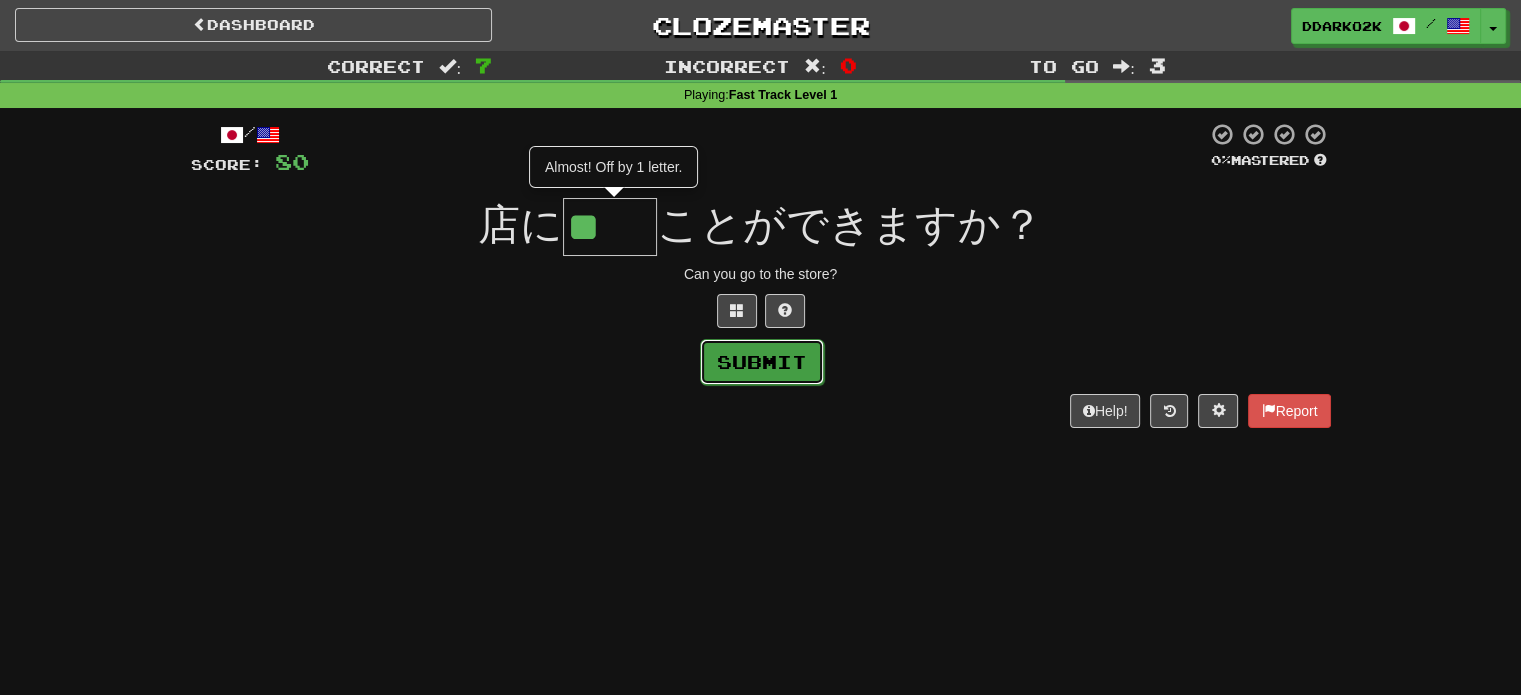 click on "Submit" at bounding box center (762, 362) 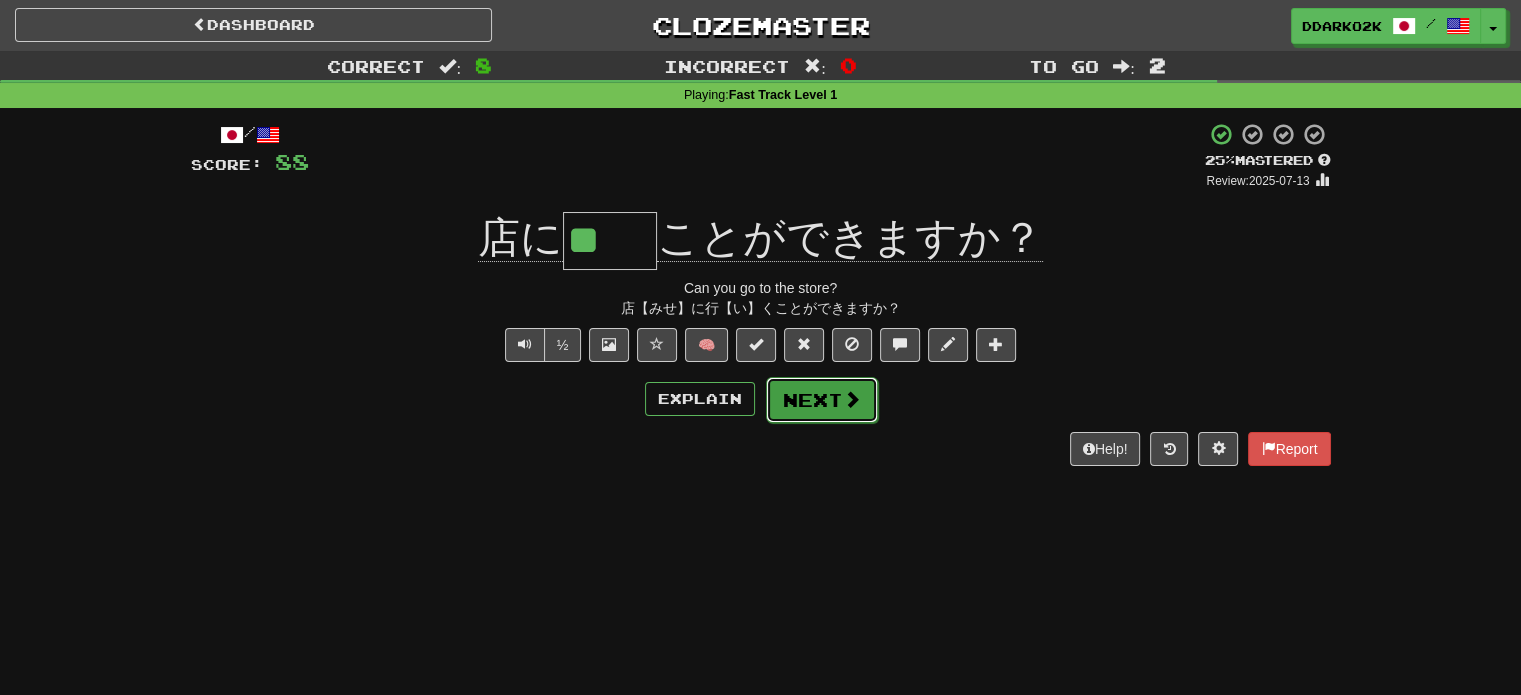 click at bounding box center (852, 399) 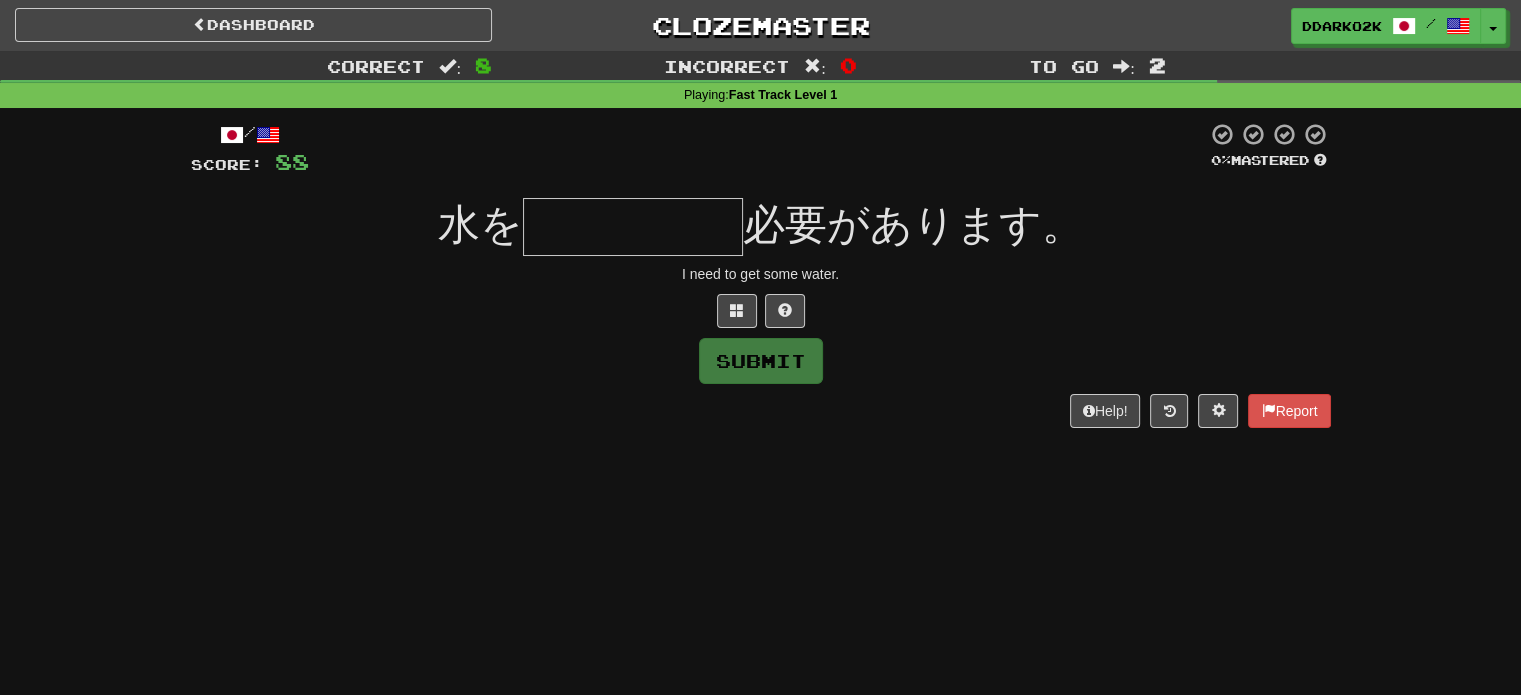 click at bounding box center (633, 227) 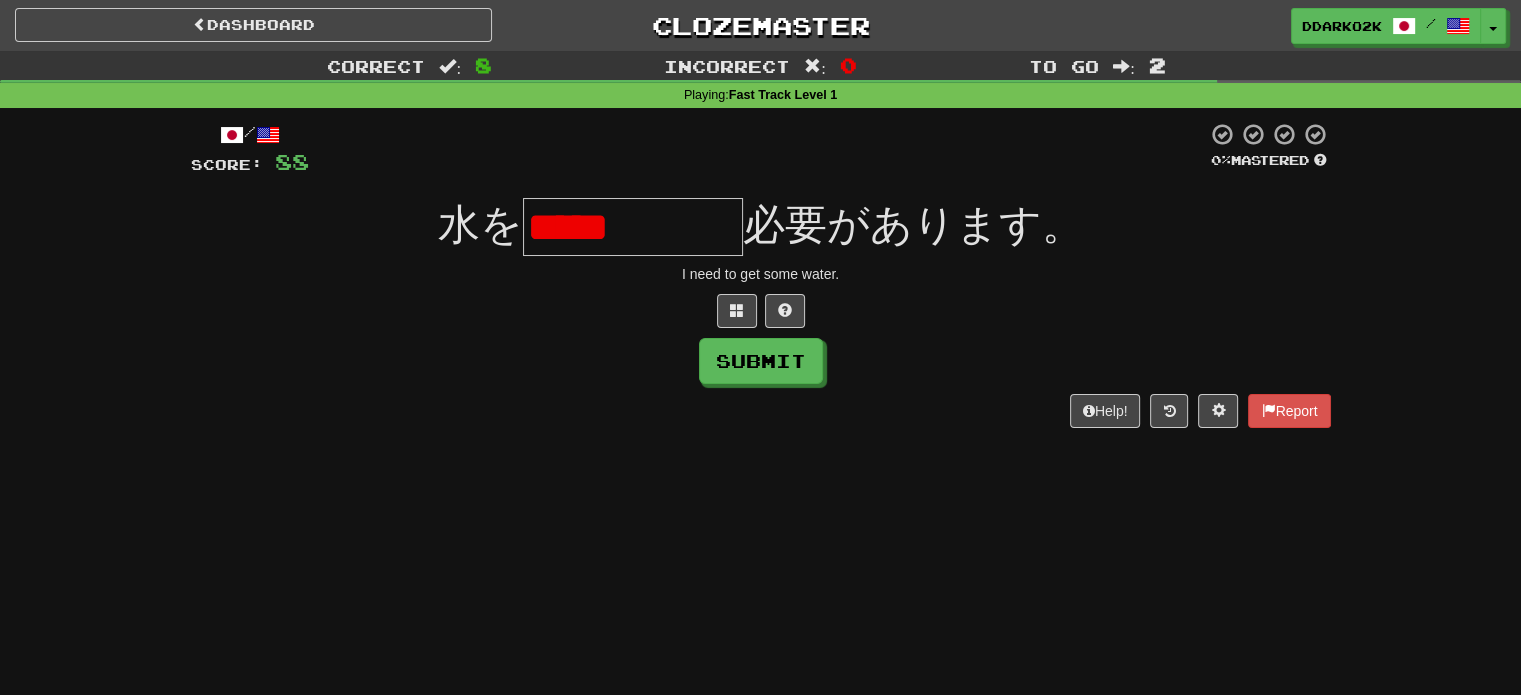 type on "***" 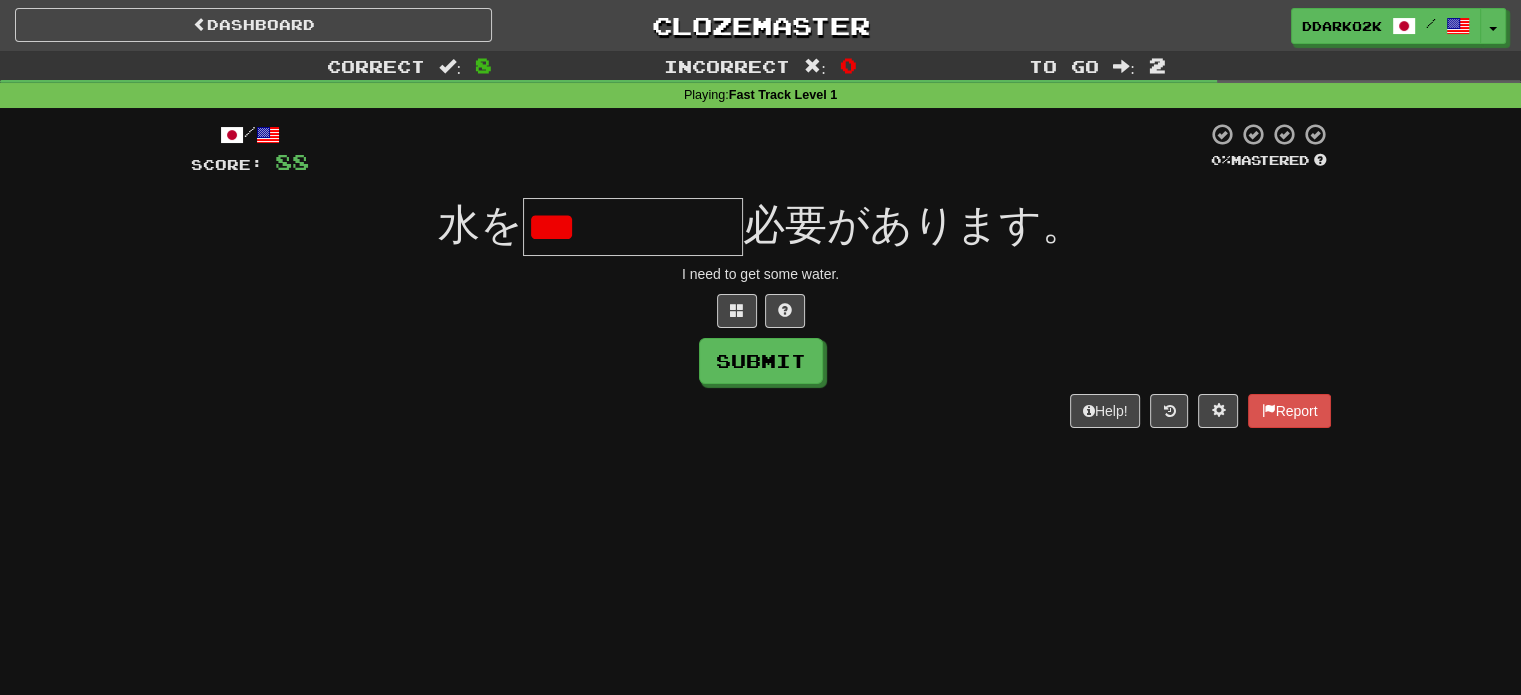 drag, startPoint x: 682, startPoint y: 215, endPoint x: 538, endPoint y: 215, distance: 144 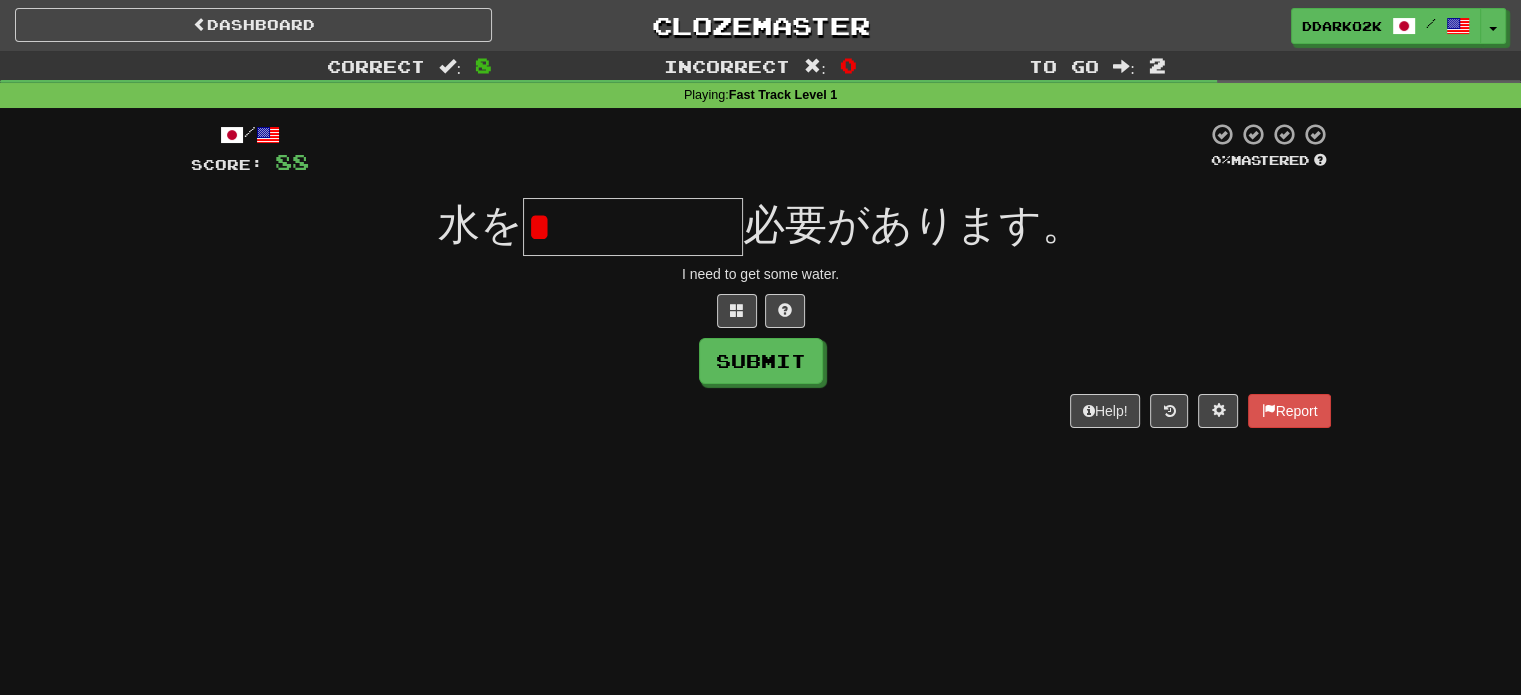type on "*" 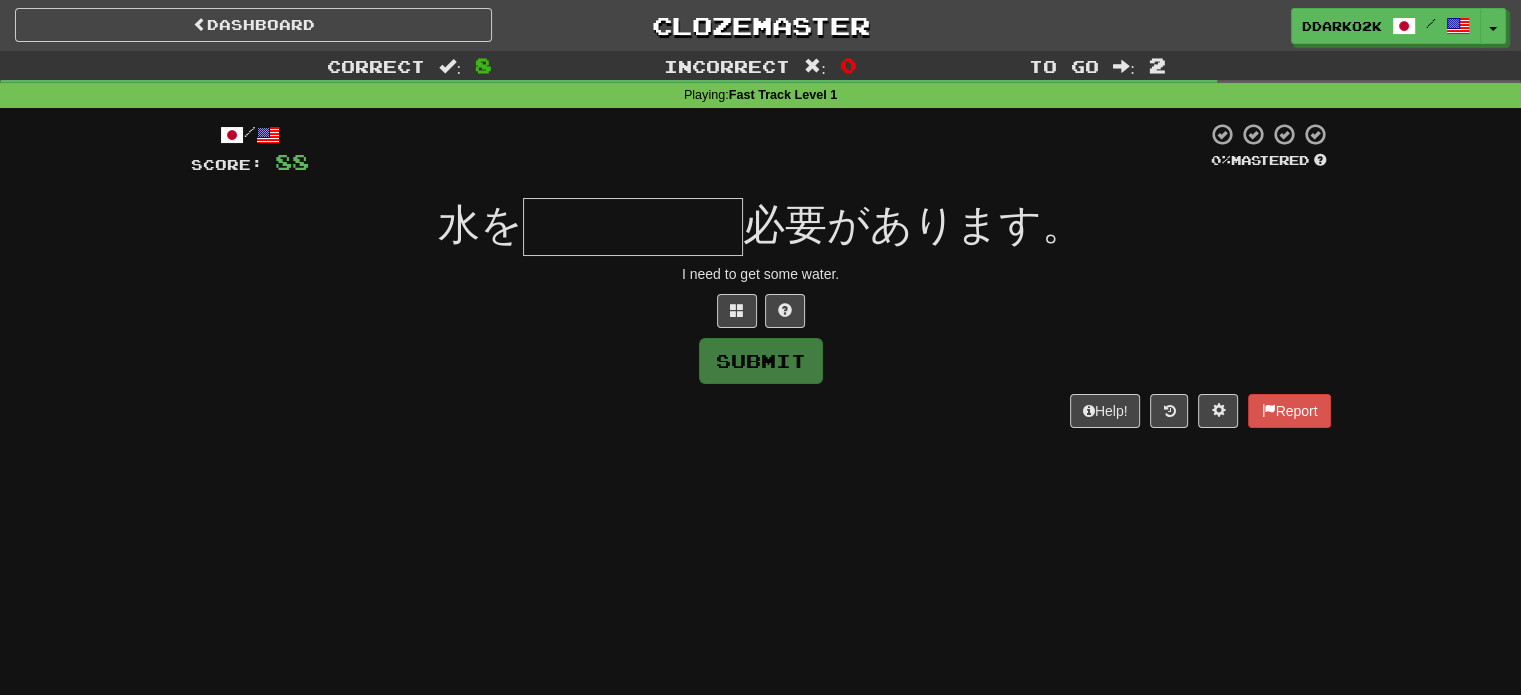 type on "*" 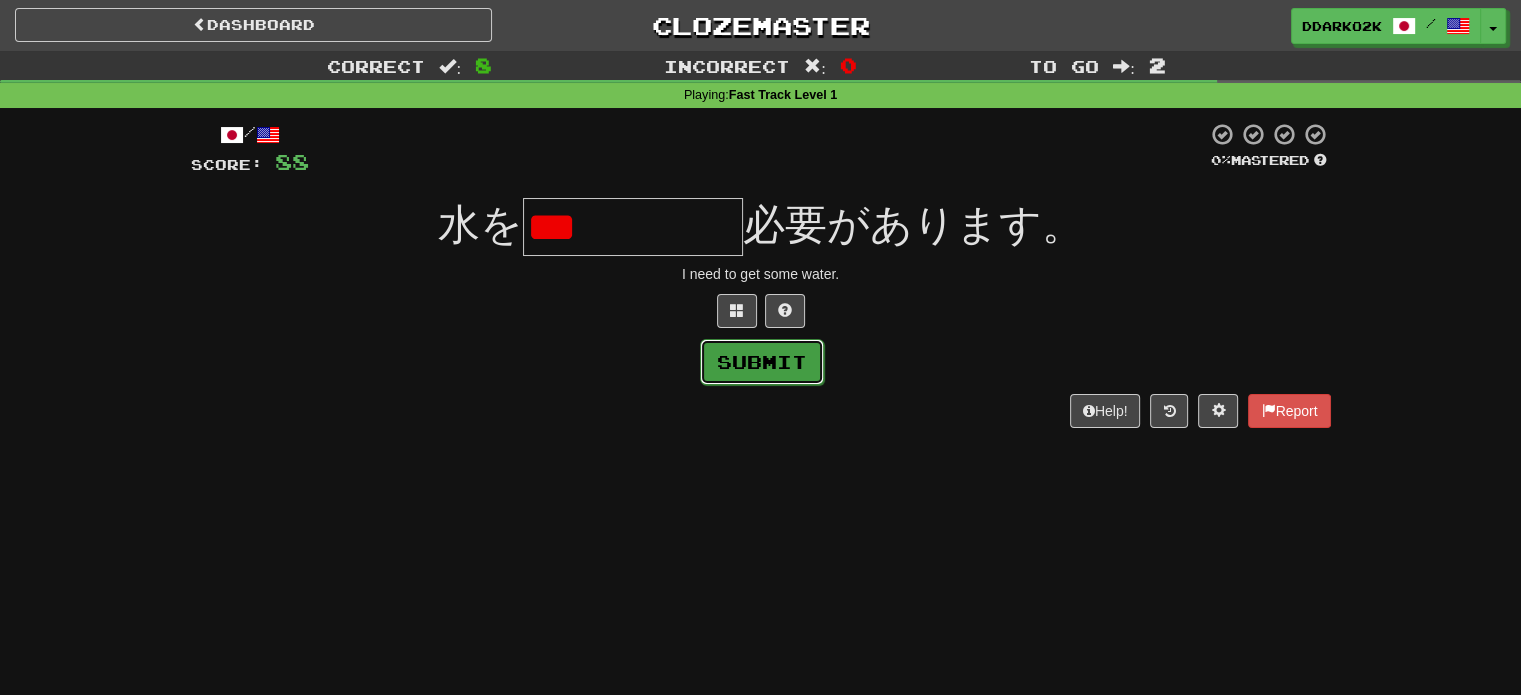 click on "Submit" at bounding box center (762, 362) 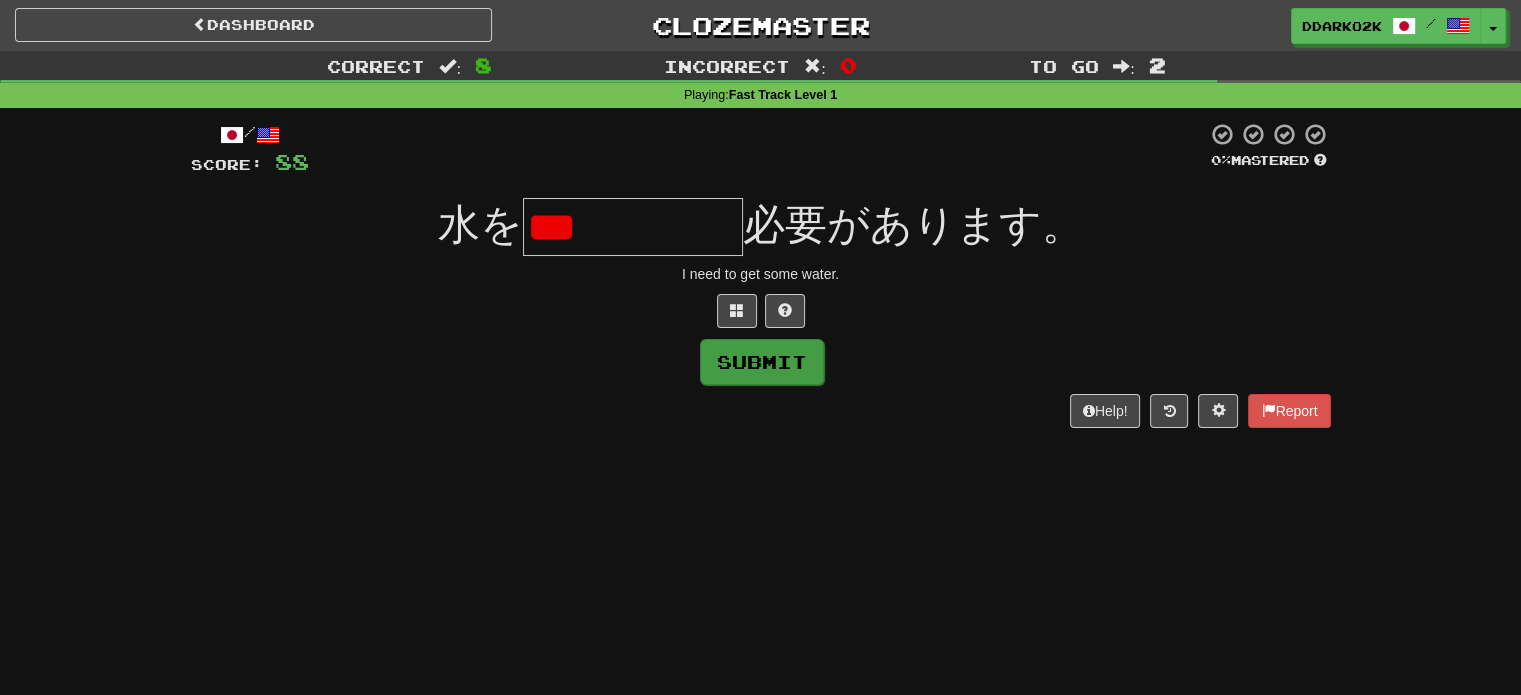 type on "*****" 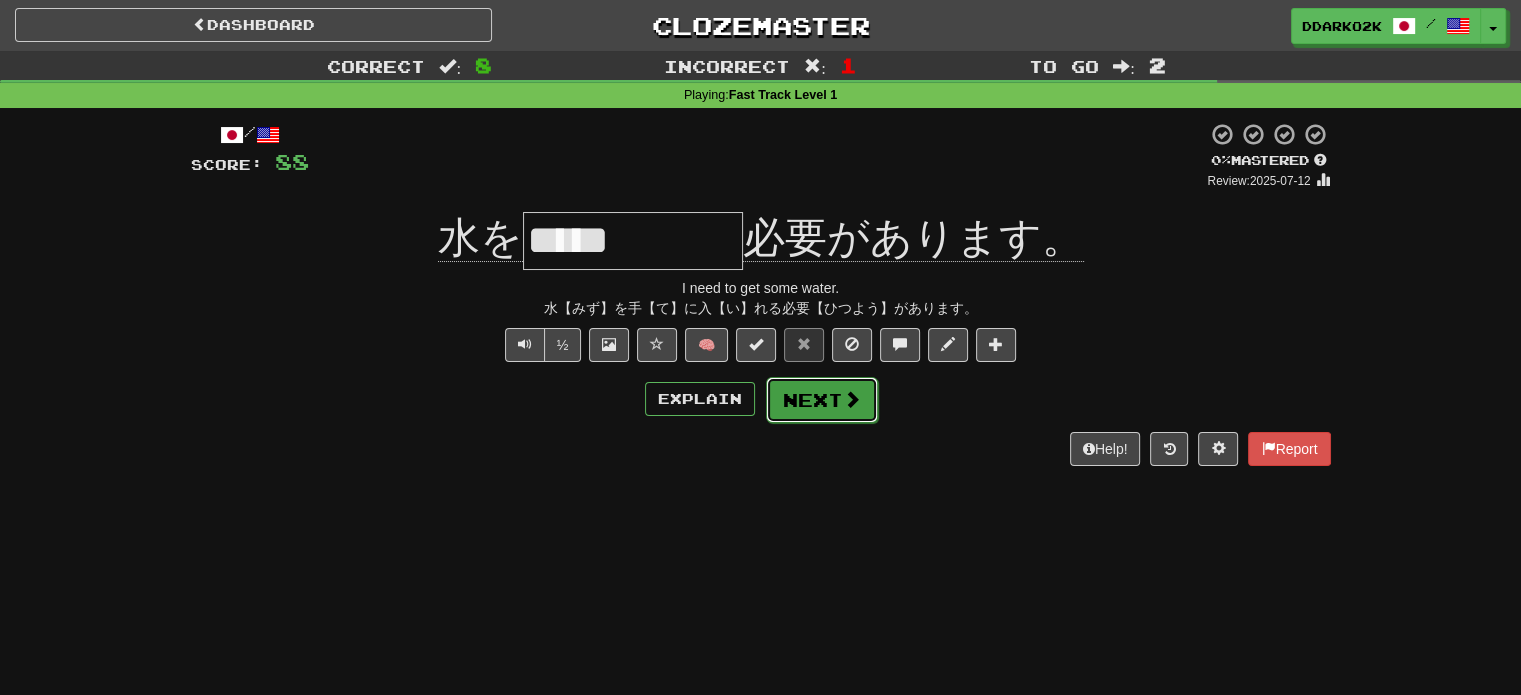 click on "Next" at bounding box center [822, 400] 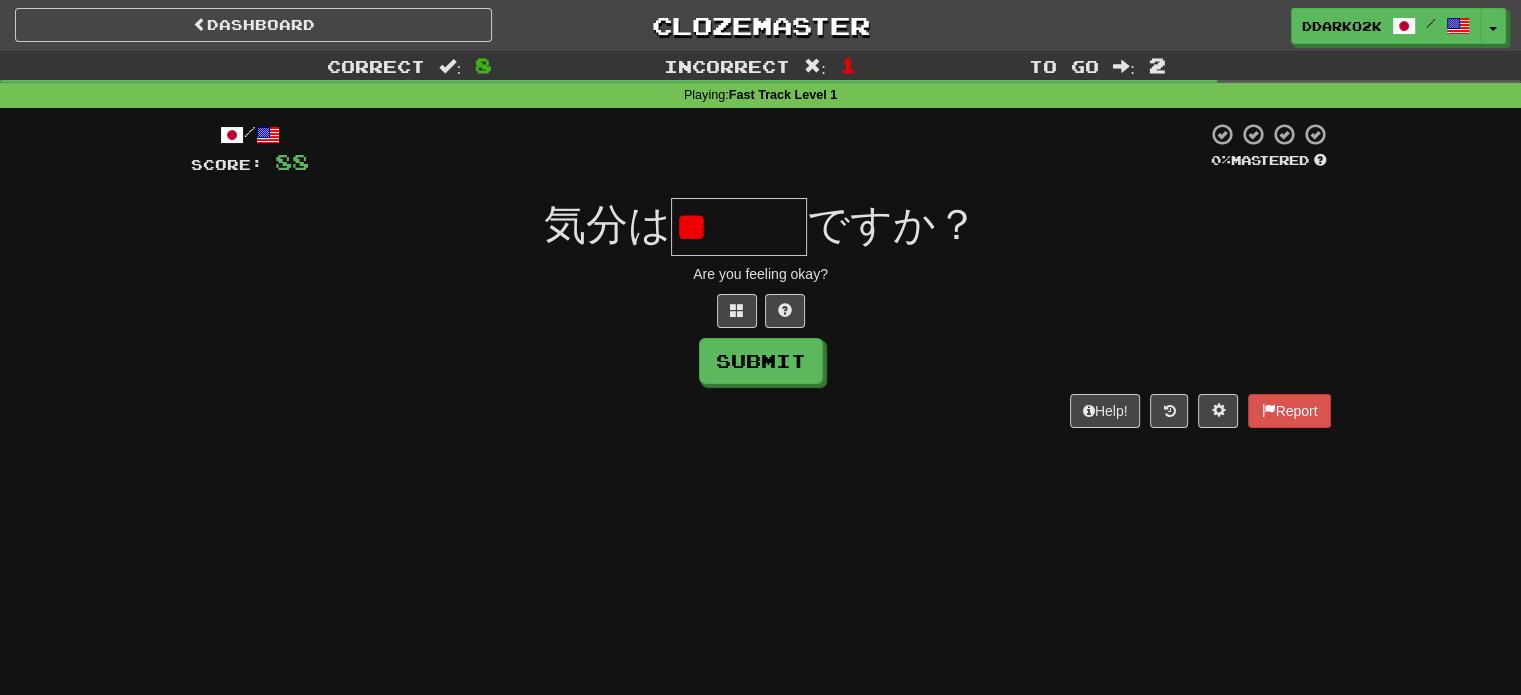 type on "*" 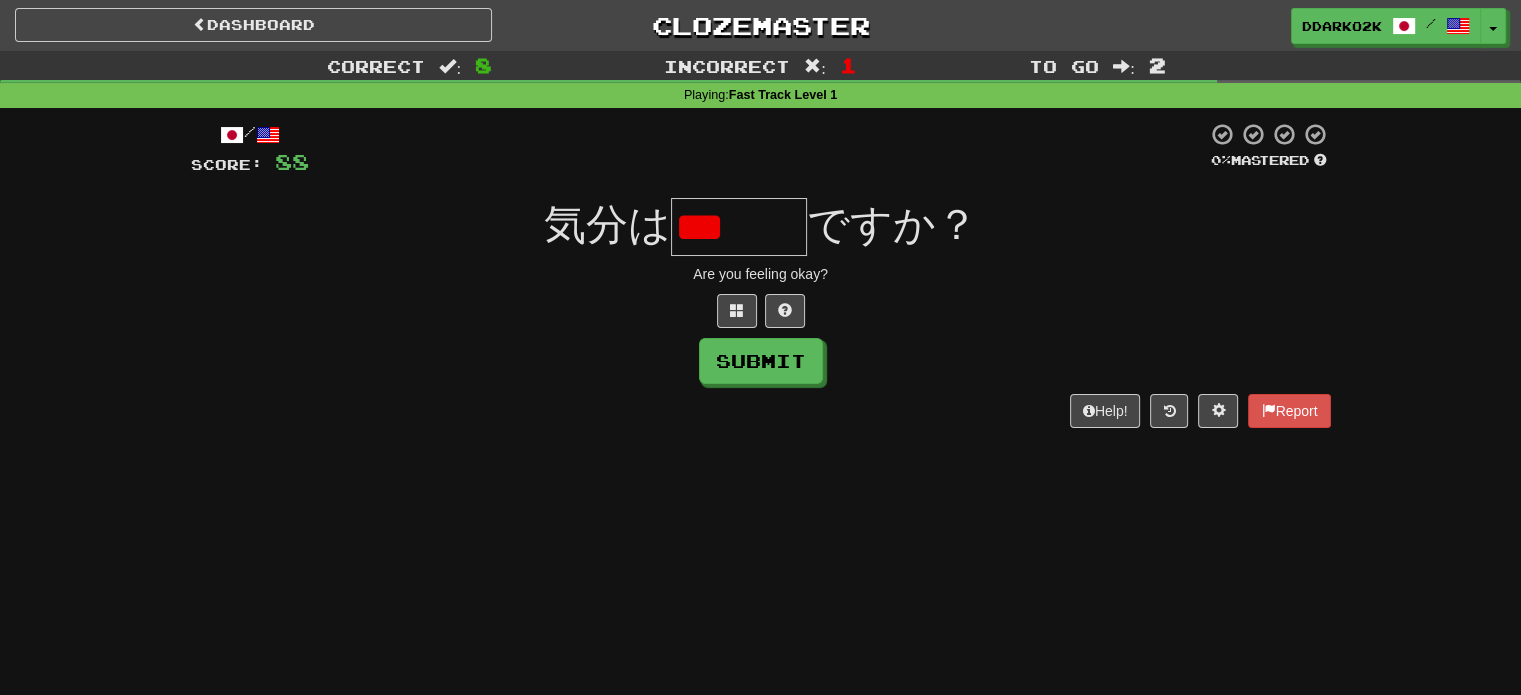 scroll, scrollTop: 0, scrollLeft: 0, axis: both 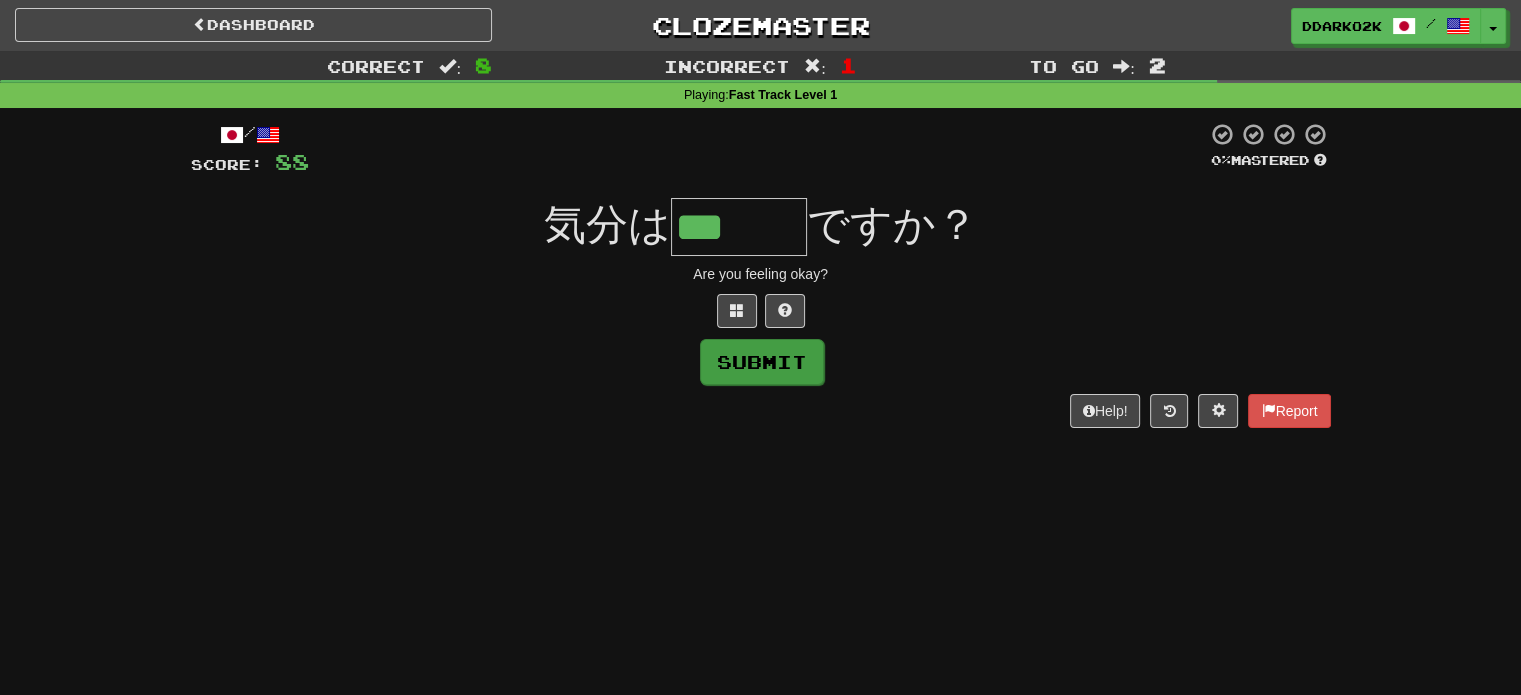 type on "***" 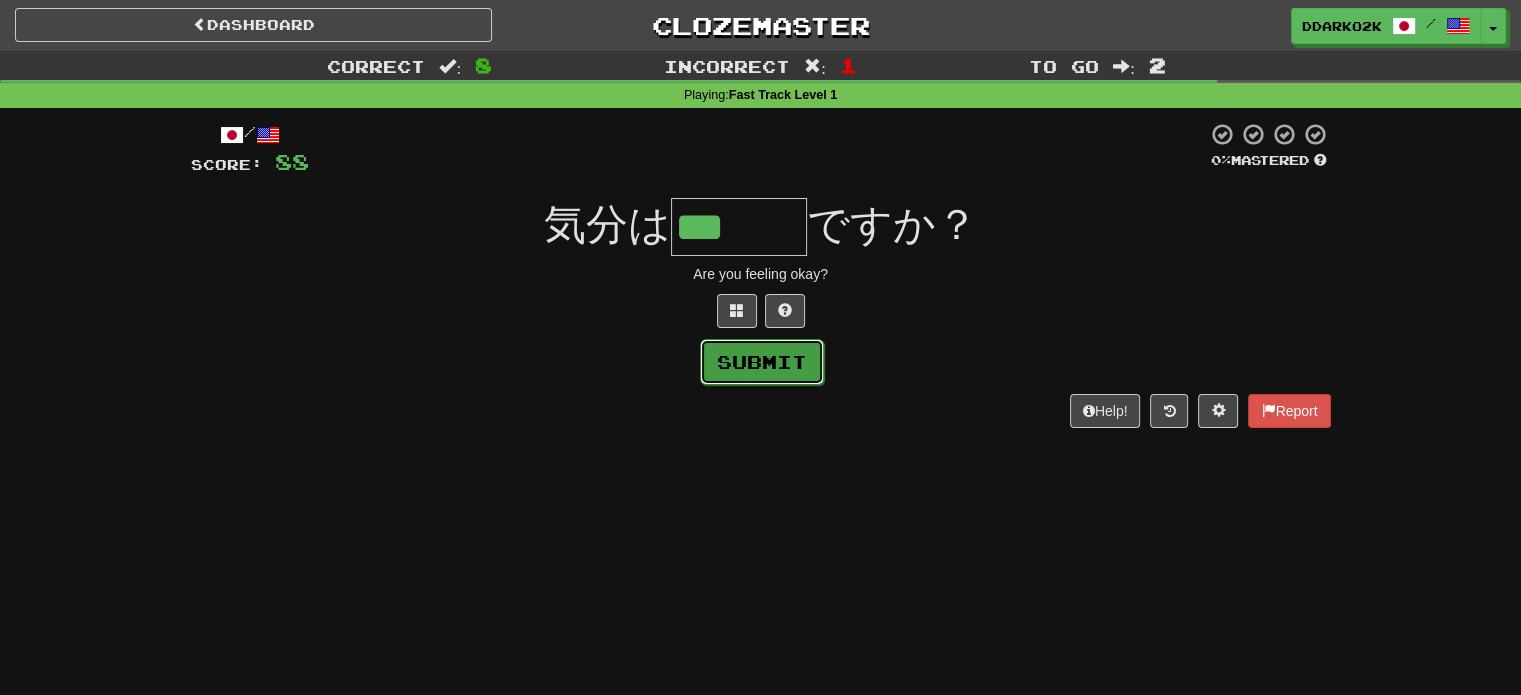 click on "Submit" at bounding box center [762, 362] 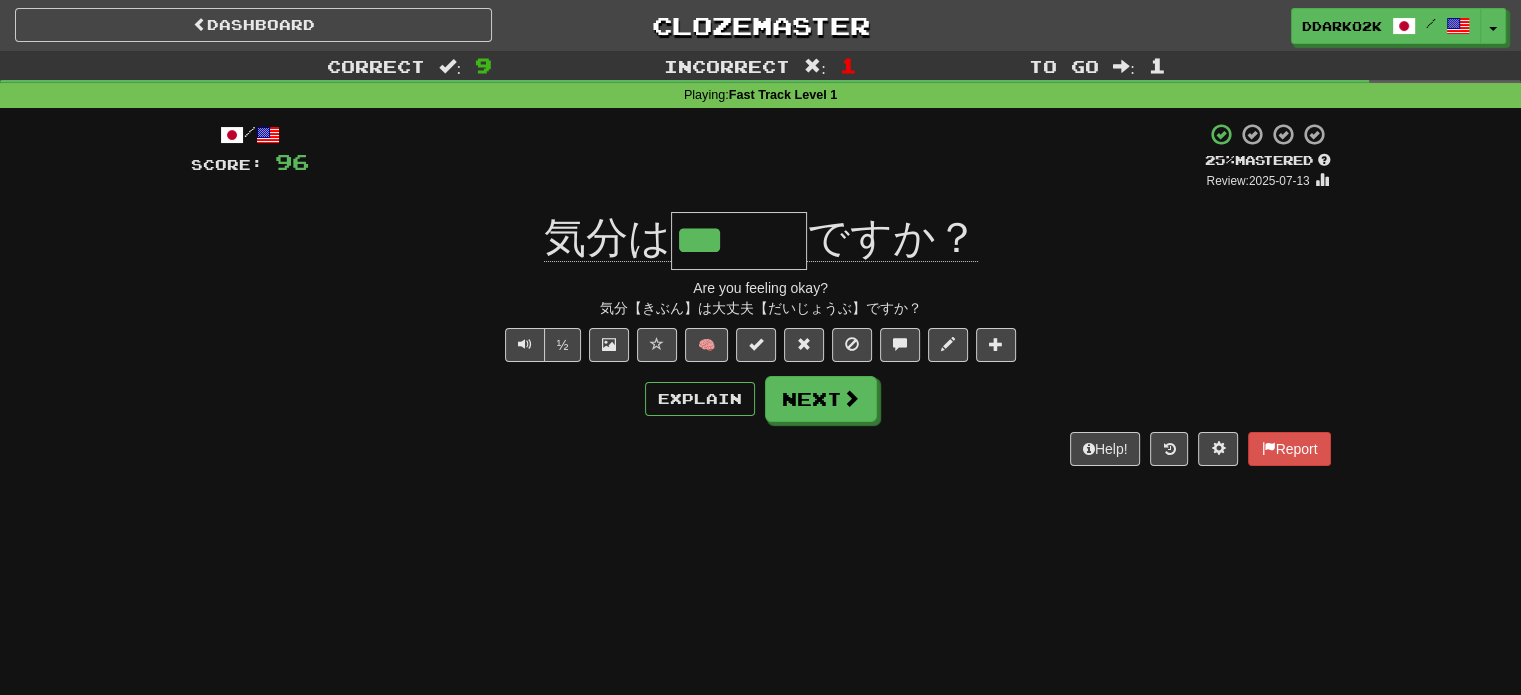 click on "Help!  Report" at bounding box center [761, 449] 